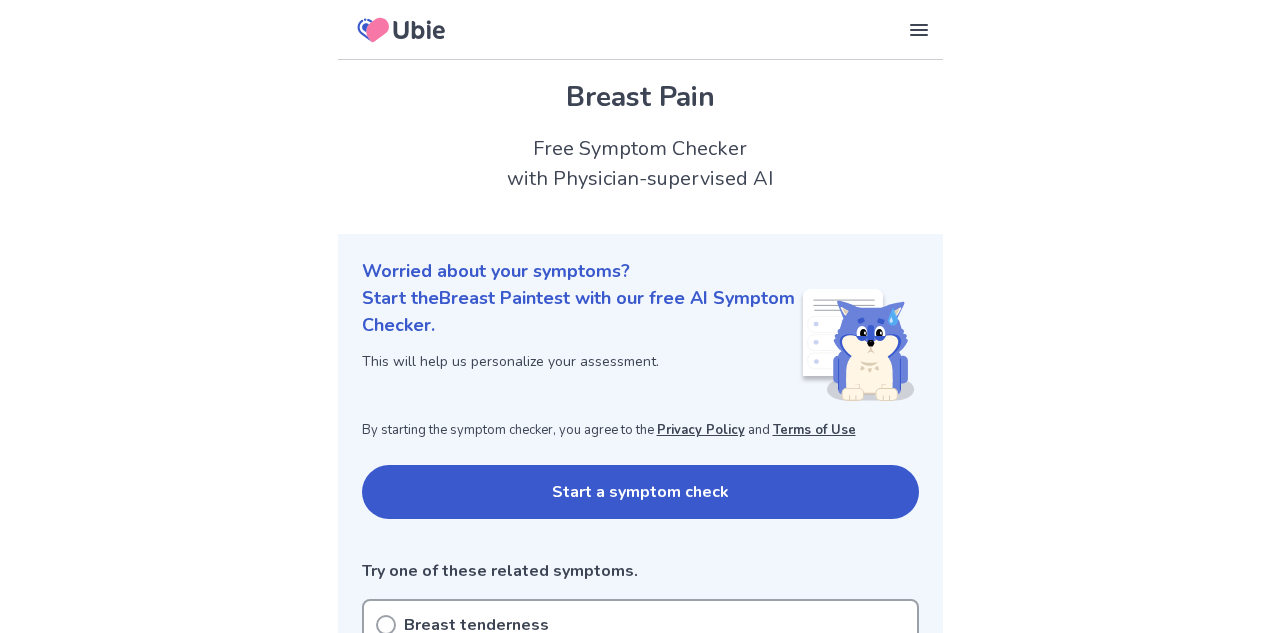 scroll, scrollTop: 0, scrollLeft: 0, axis: both 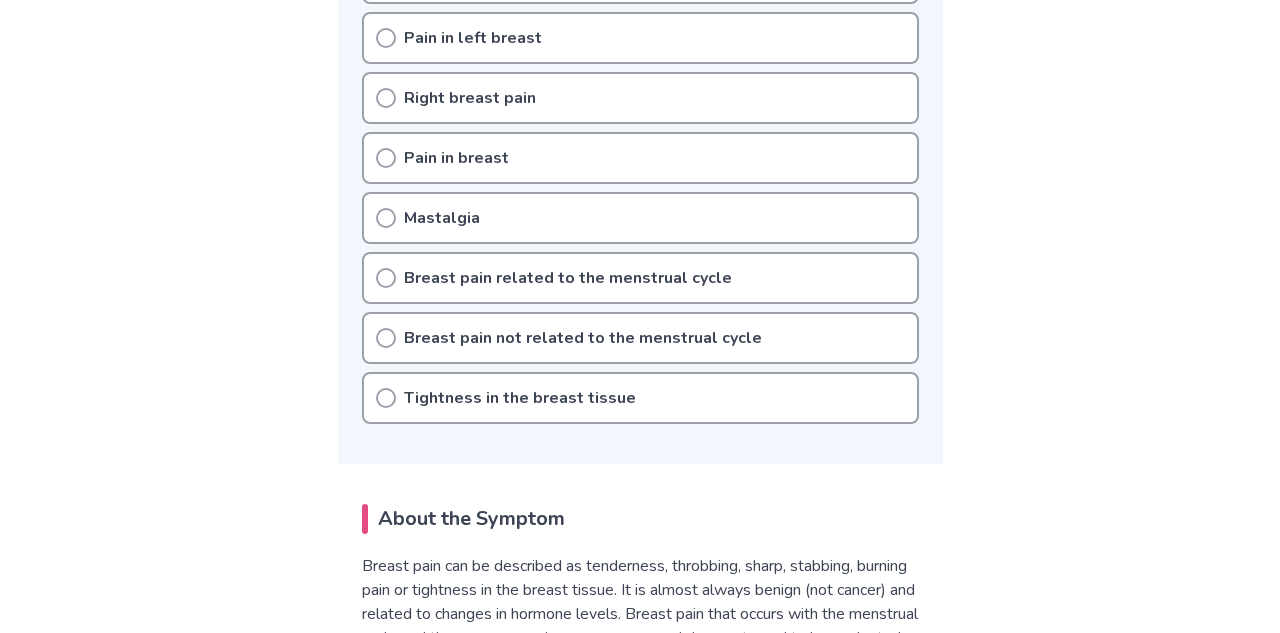 click 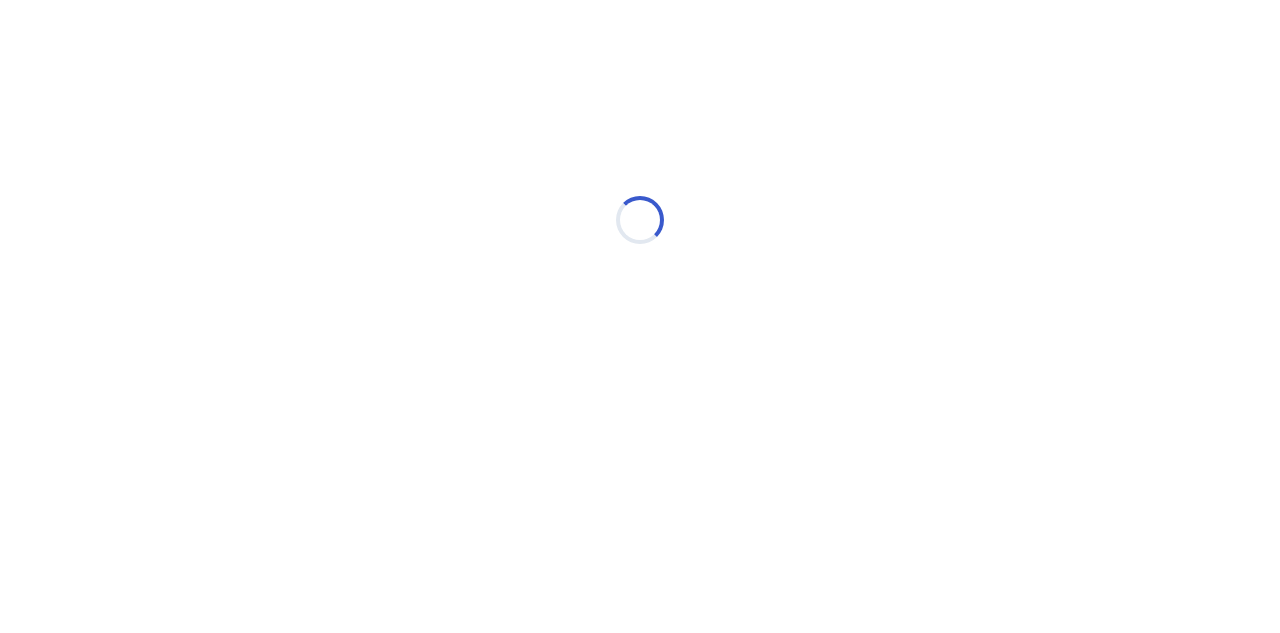 scroll, scrollTop: 0, scrollLeft: 0, axis: both 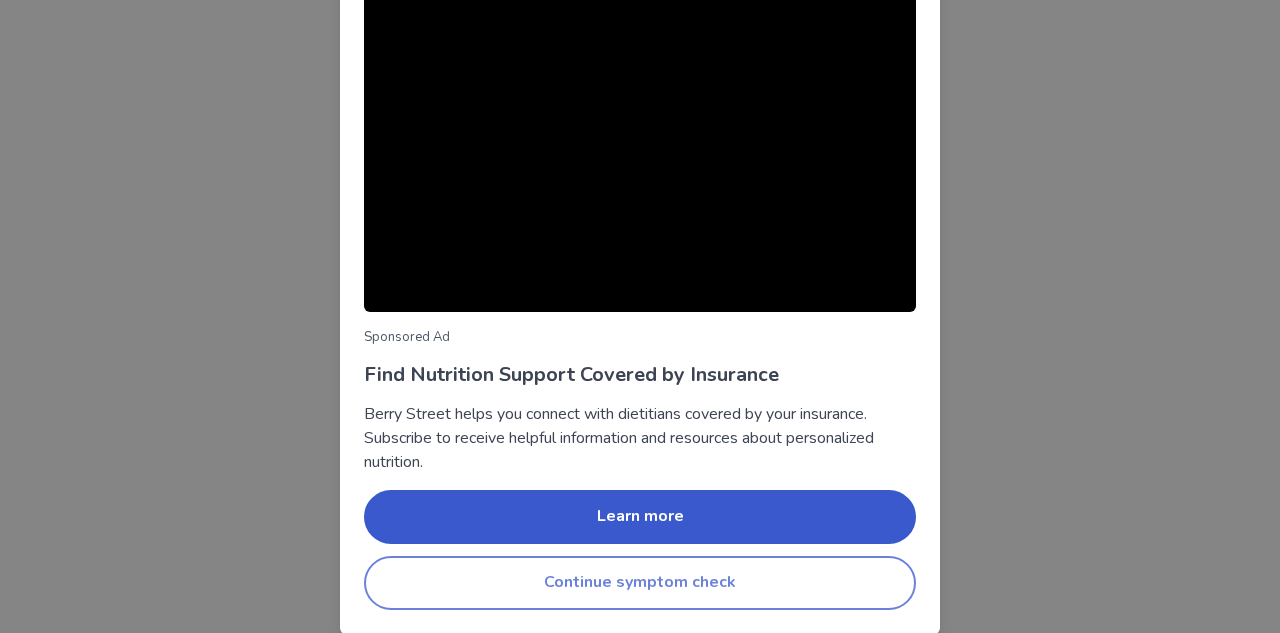 click on "Continue symptom check" at bounding box center (640, 583) 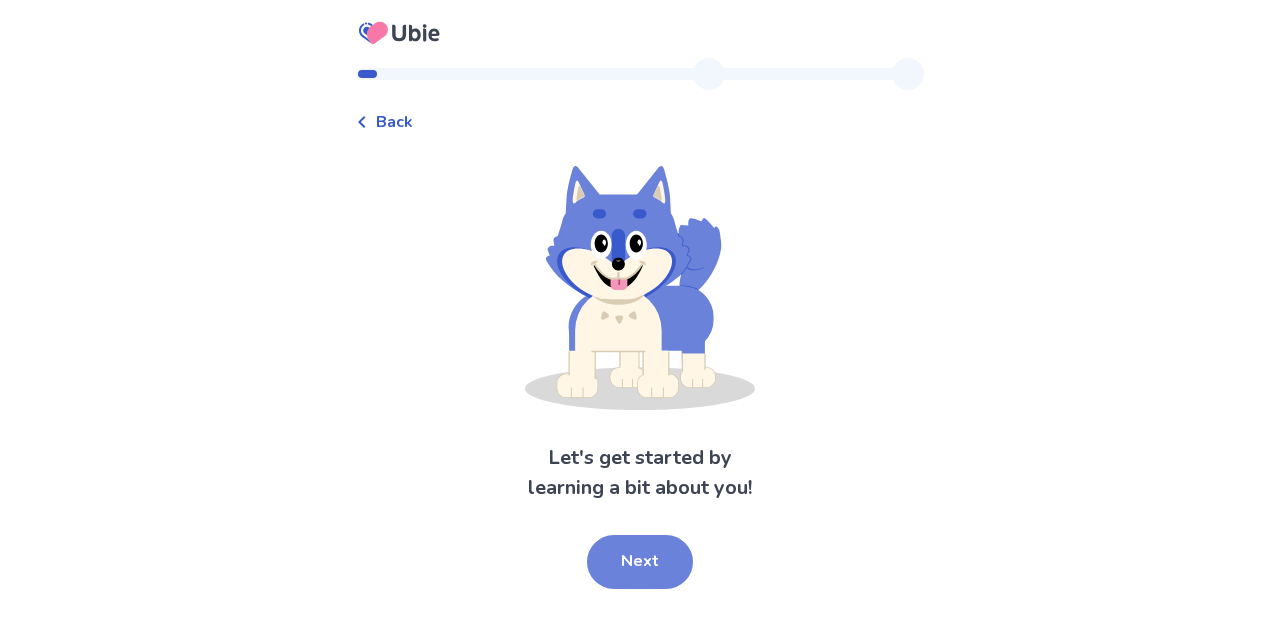 click on "Next" at bounding box center (640, 562) 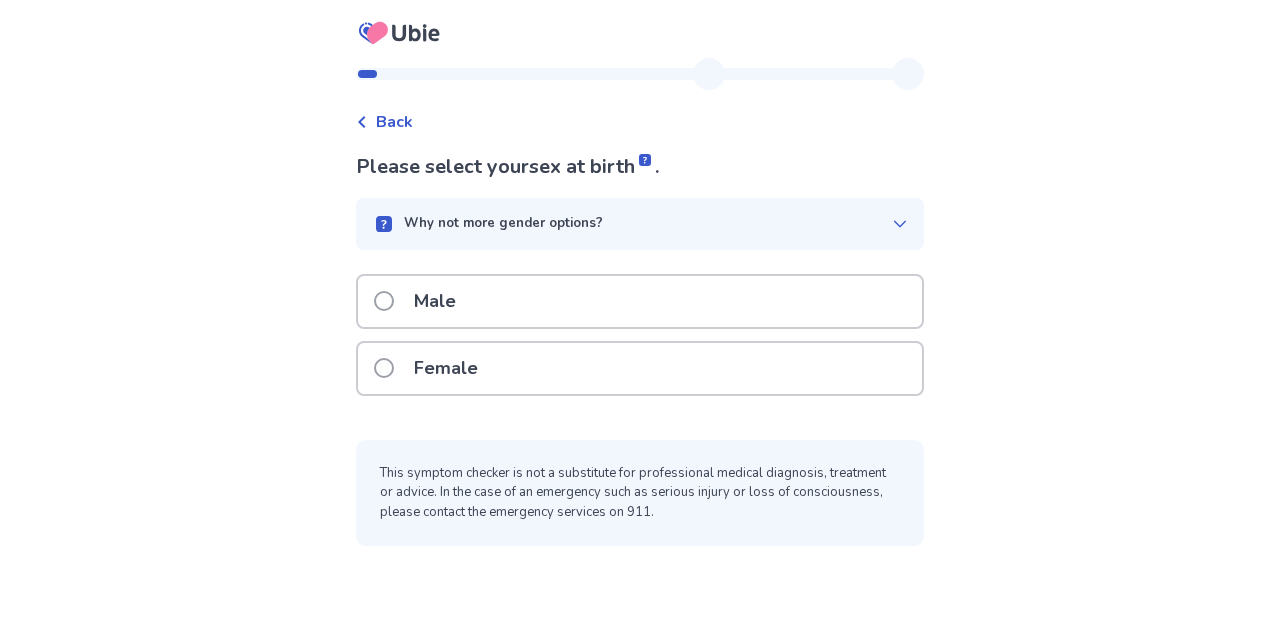 click at bounding box center (384, 368) 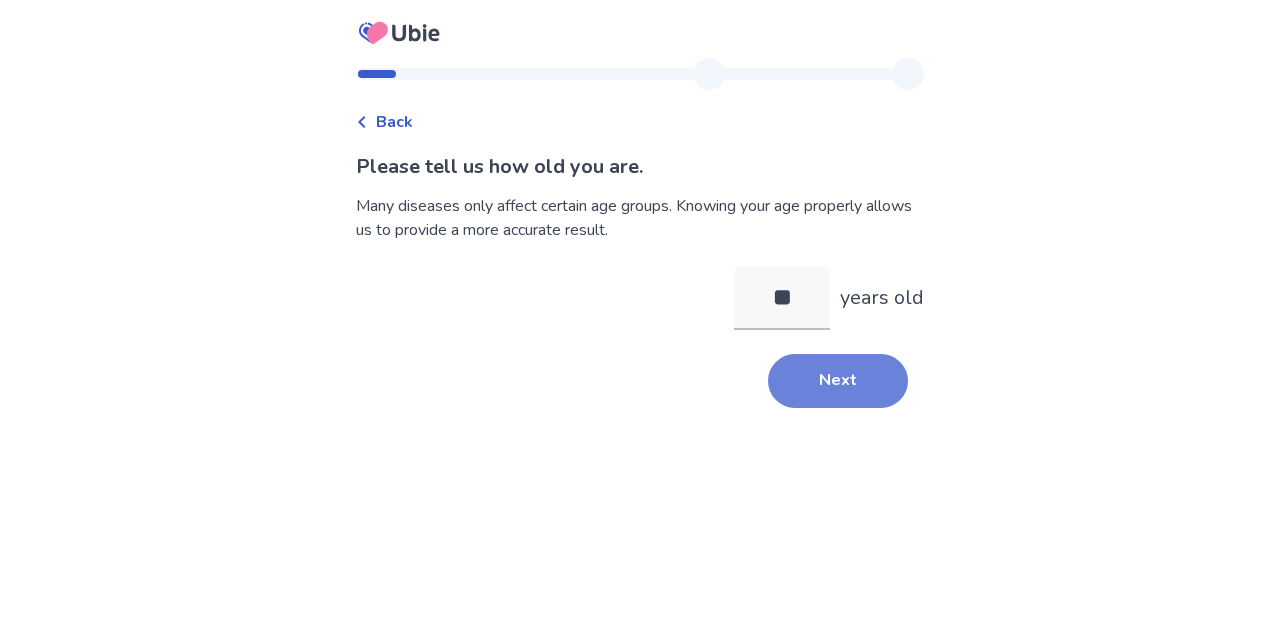type on "**" 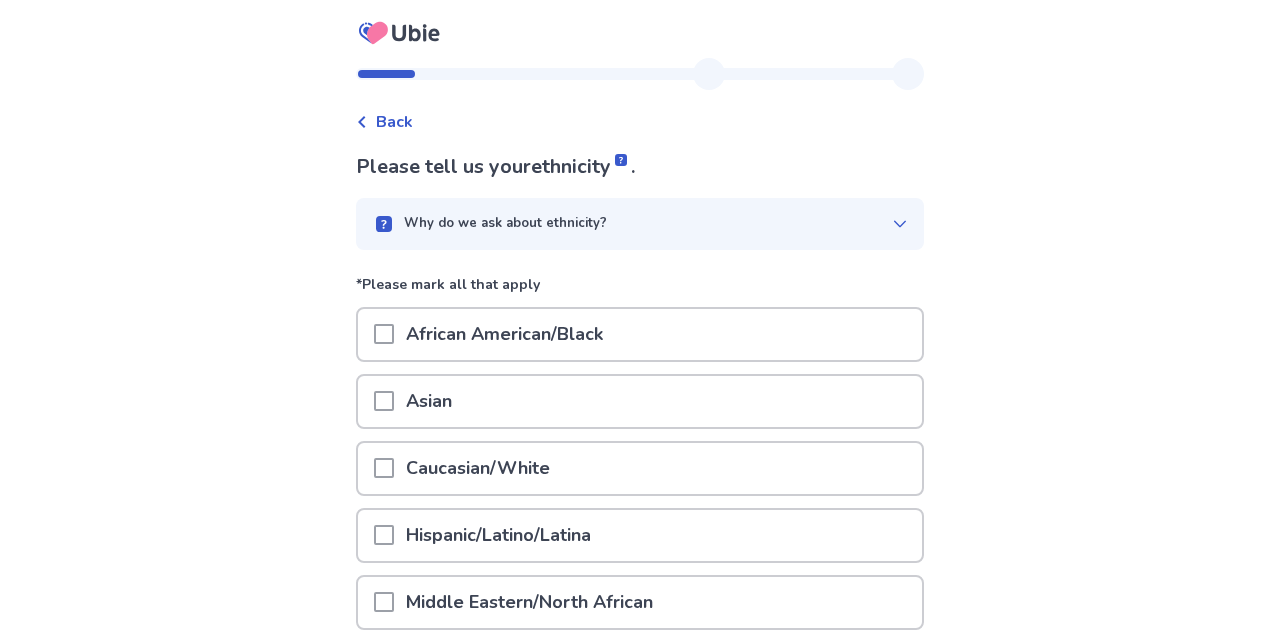 click at bounding box center (384, 468) 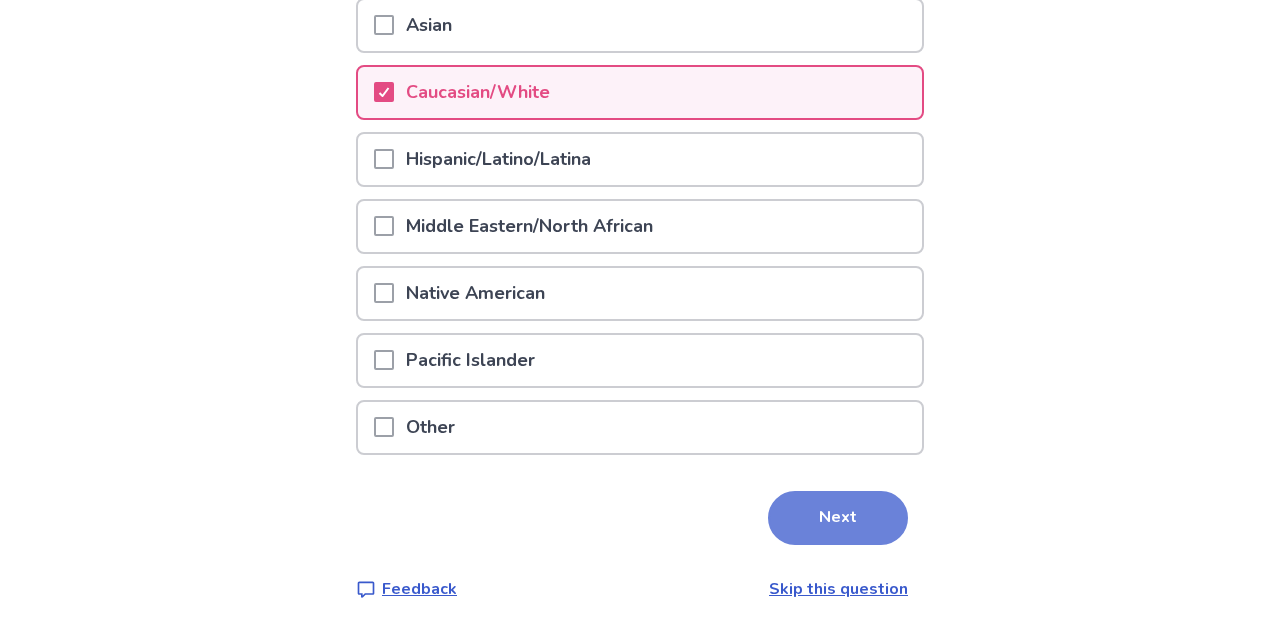 scroll, scrollTop: 375, scrollLeft: 0, axis: vertical 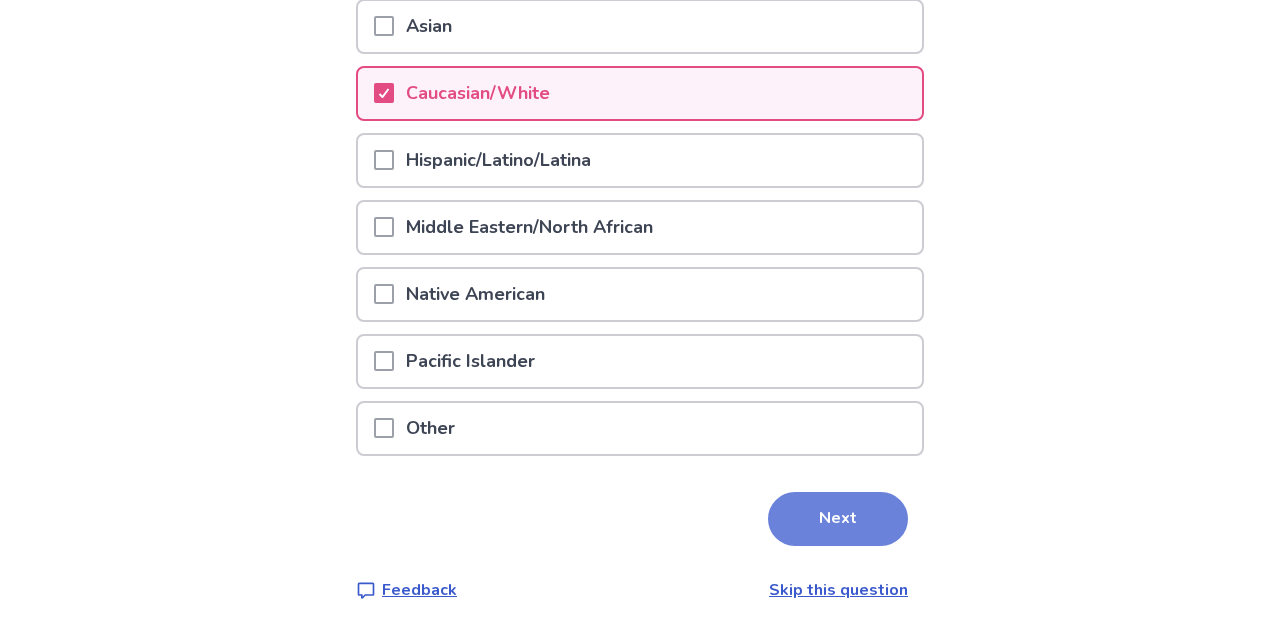 click on "Next" at bounding box center (838, 519) 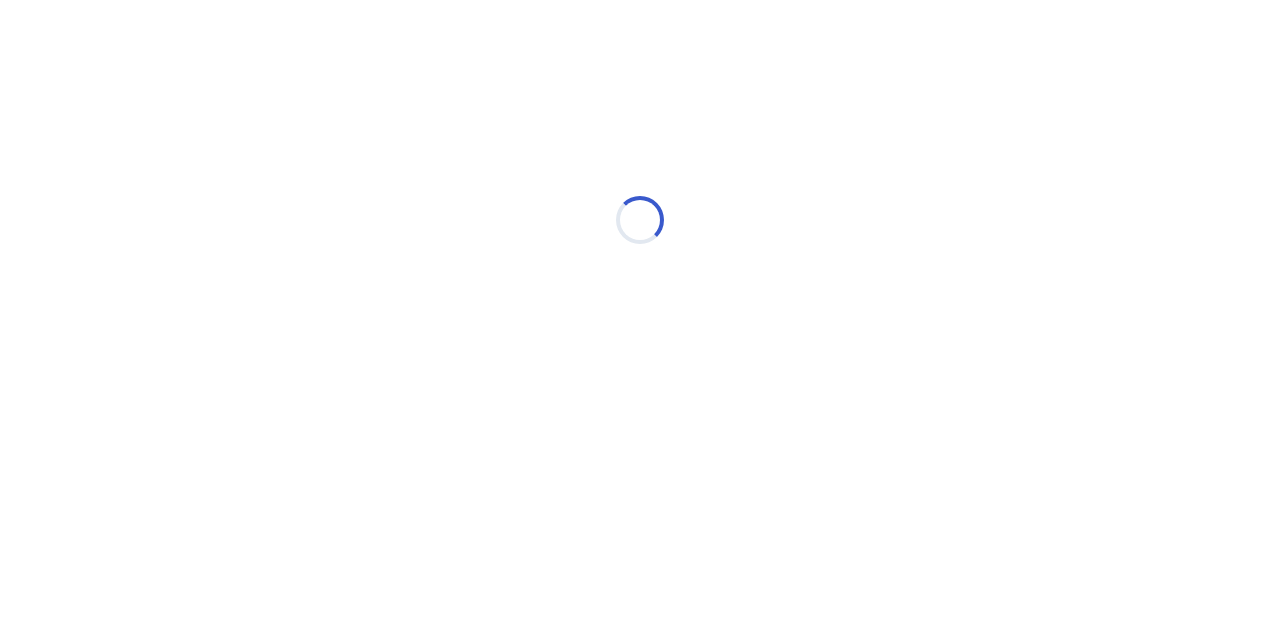 scroll, scrollTop: 0, scrollLeft: 0, axis: both 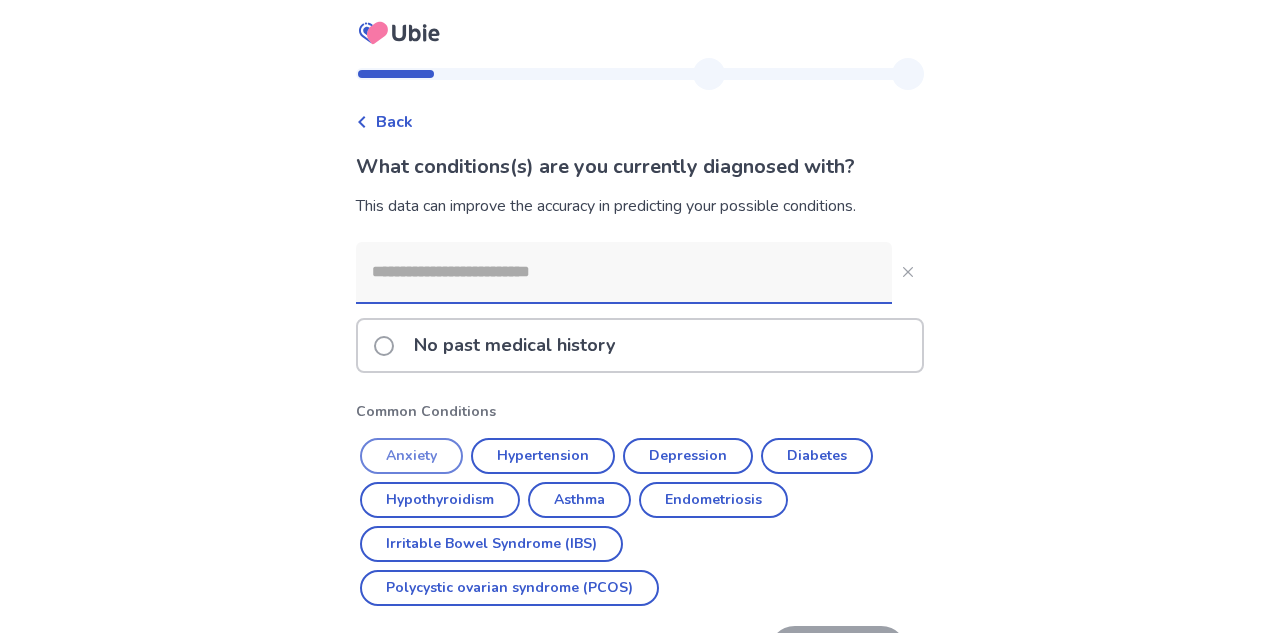 click on "Anxiety" at bounding box center (411, 456) 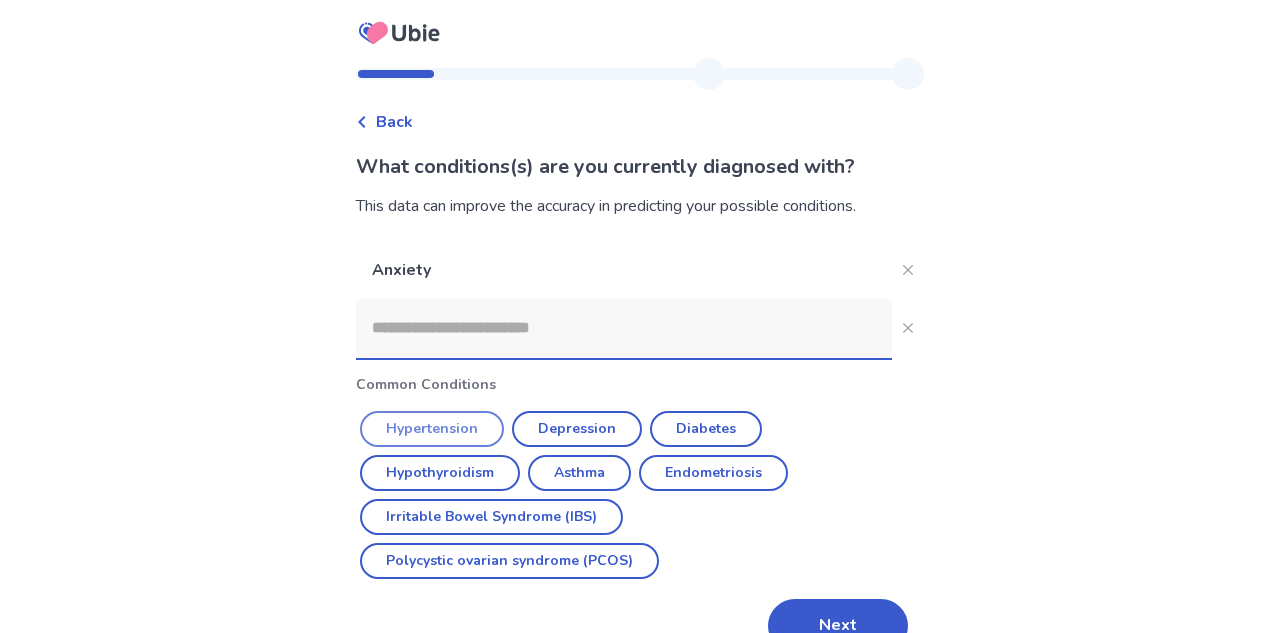 click on "Hypertension" at bounding box center [432, 429] 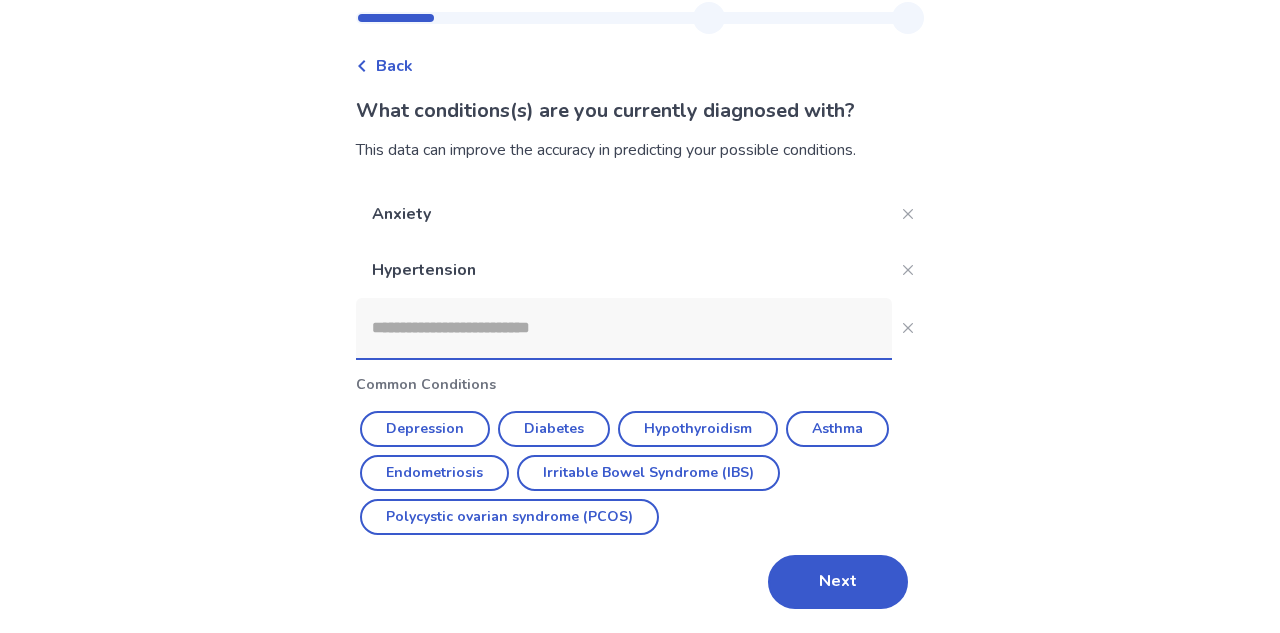 scroll, scrollTop: 56, scrollLeft: 0, axis: vertical 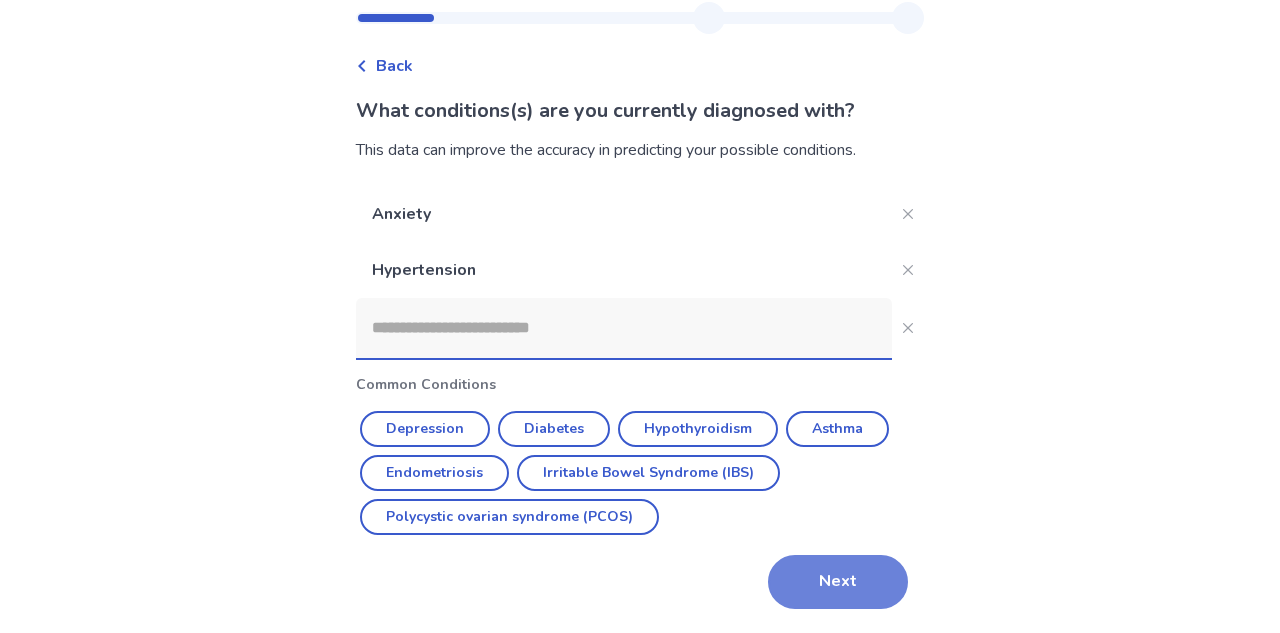 click on "Next" at bounding box center (838, 582) 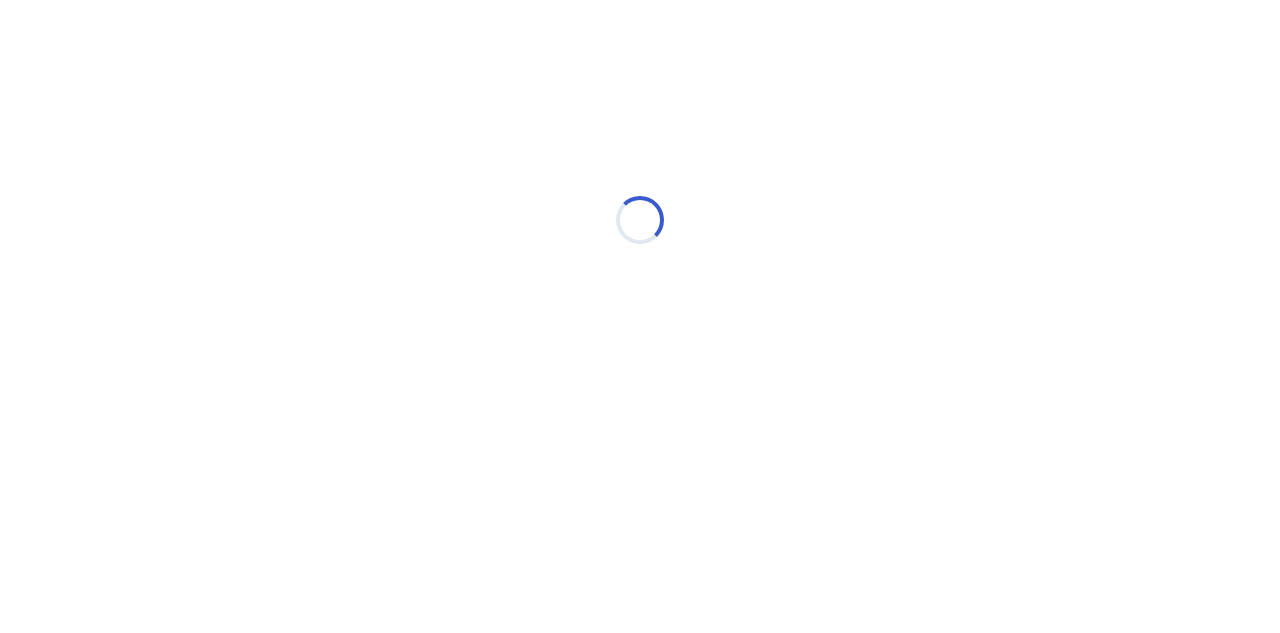 scroll, scrollTop: 0, scrollLeft: 0, axis: both 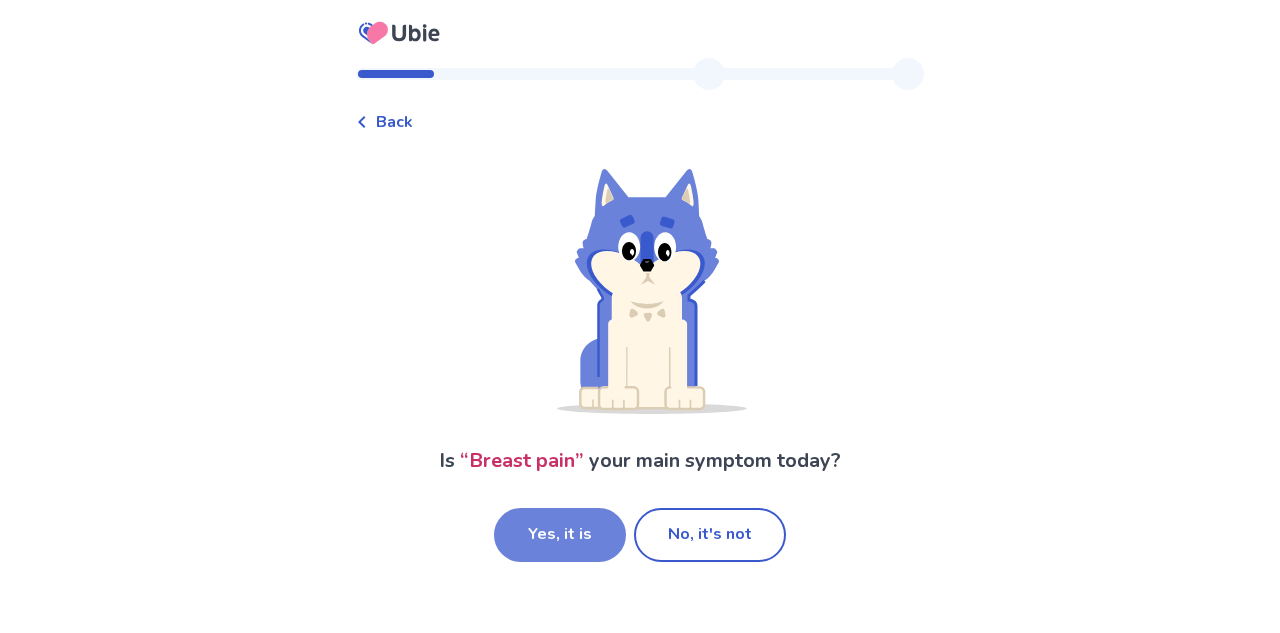 click on "Yes, it is" at bounding box center (560, 535) 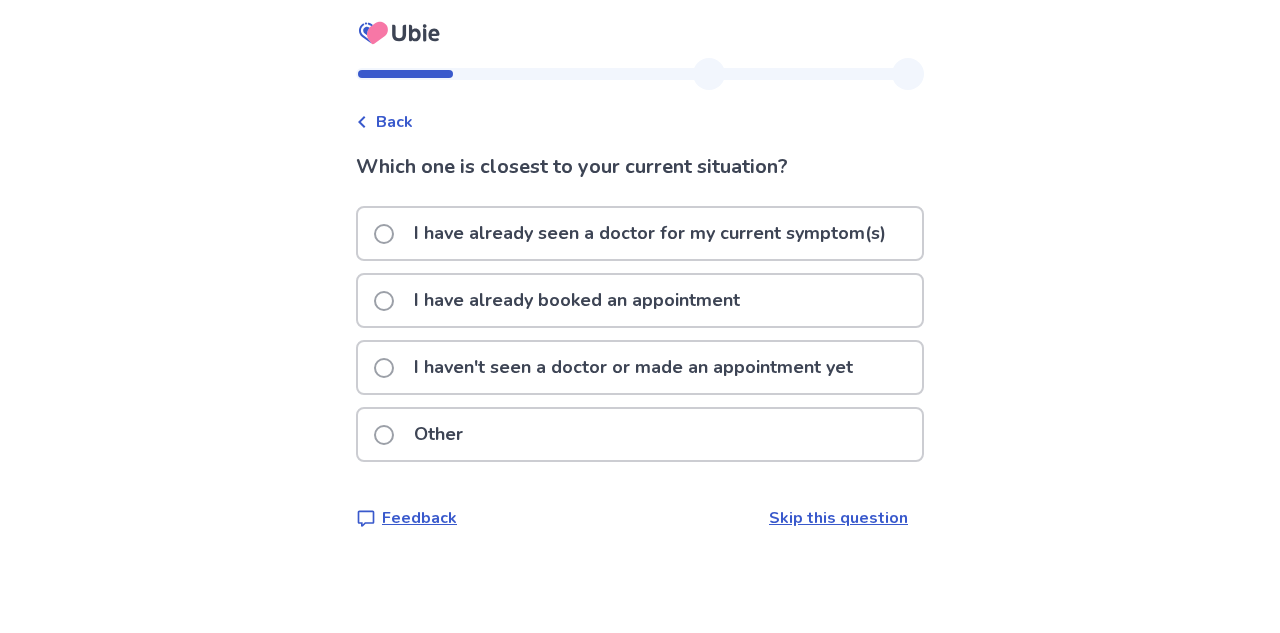click at bounding box center [384, 368] 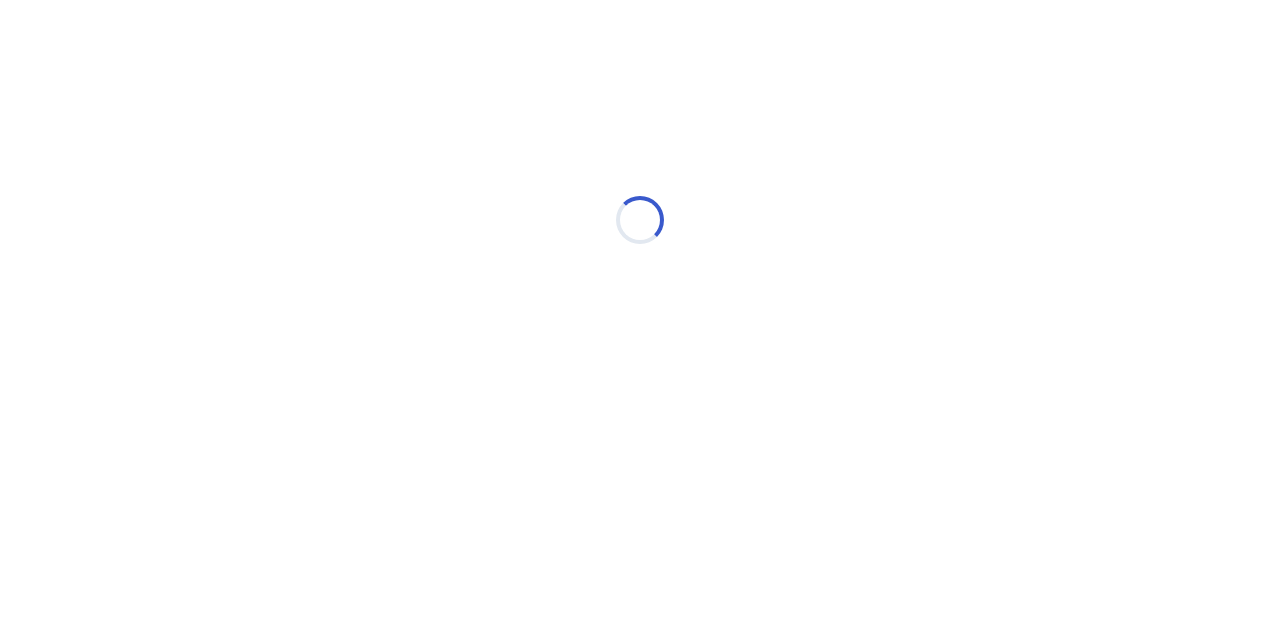 scroll, scrollTop: 1, scrollLeft: 0, axis: vertical 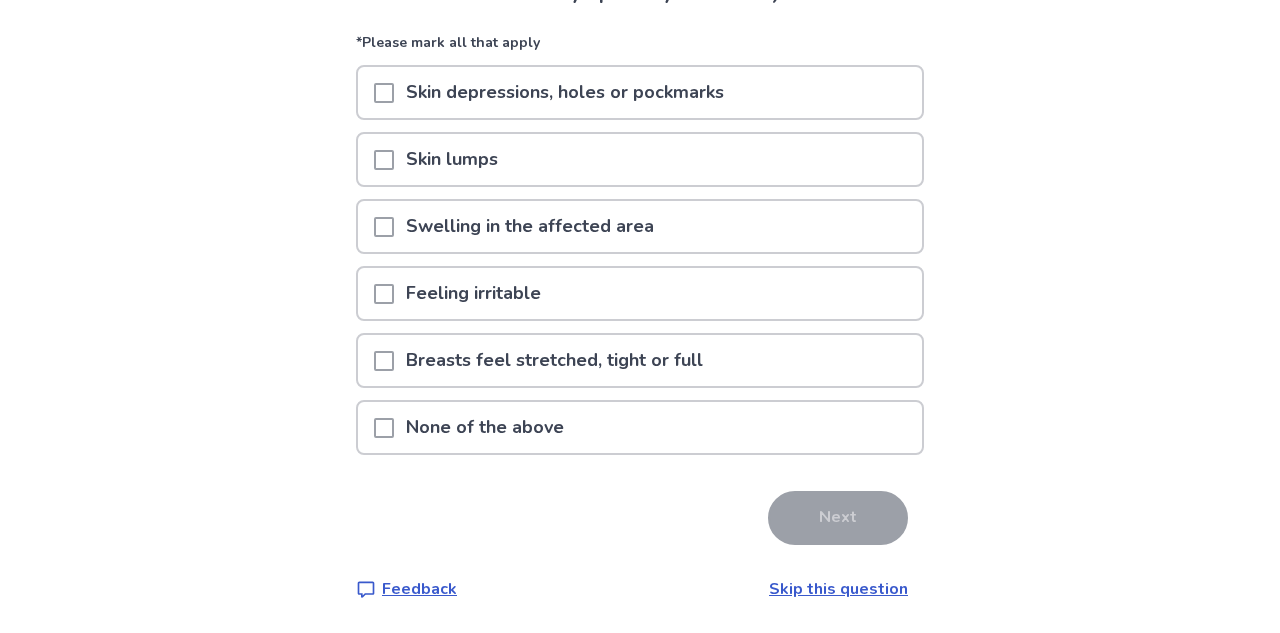 click at bounding box center [384, 428] 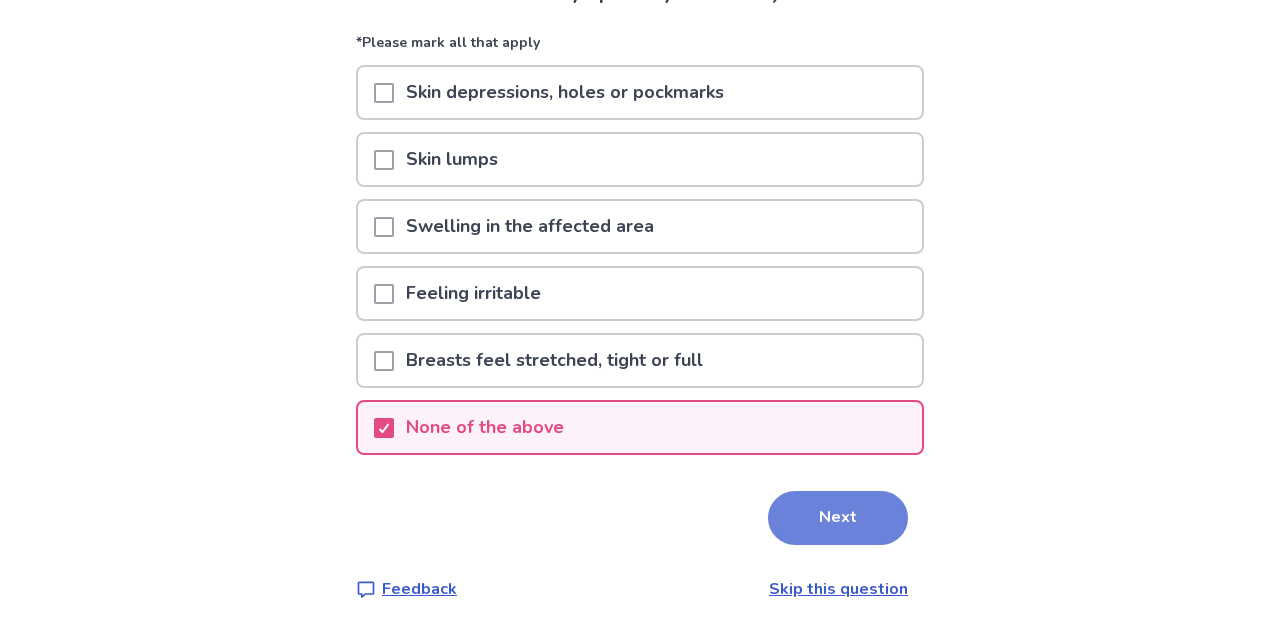 click on "Next" at bounding box center (838, 518) 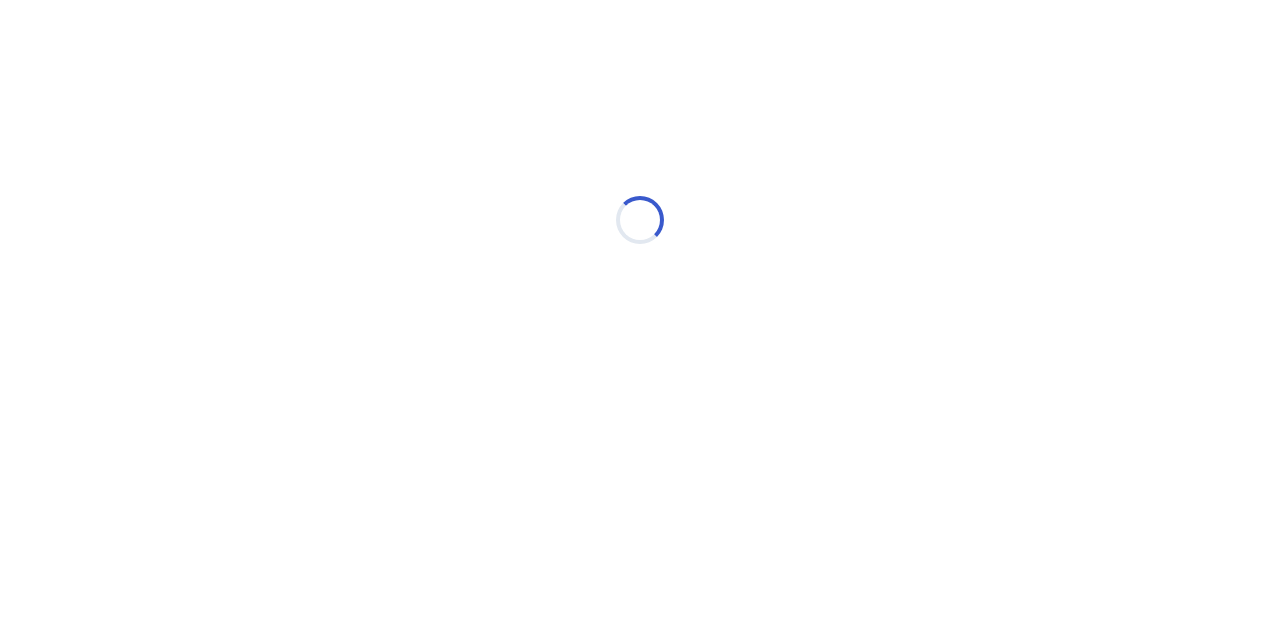 scroll, scrollTop: 0, scrollLeft: 0, axis: both 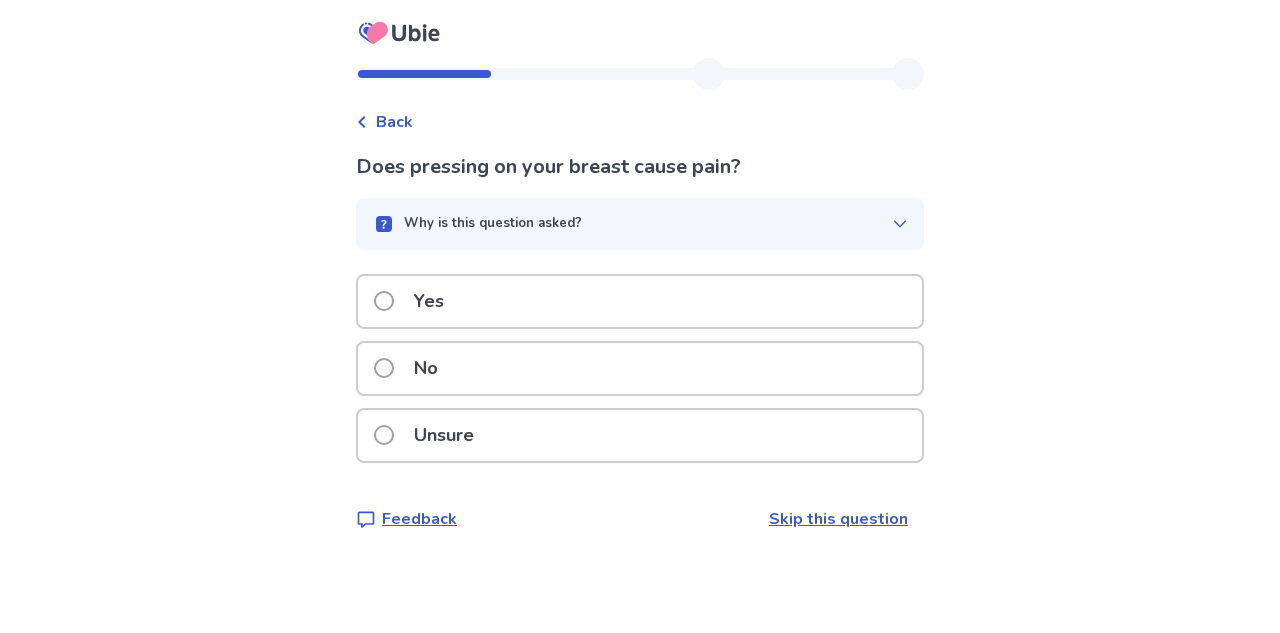 click at bounding box center (384, 301) 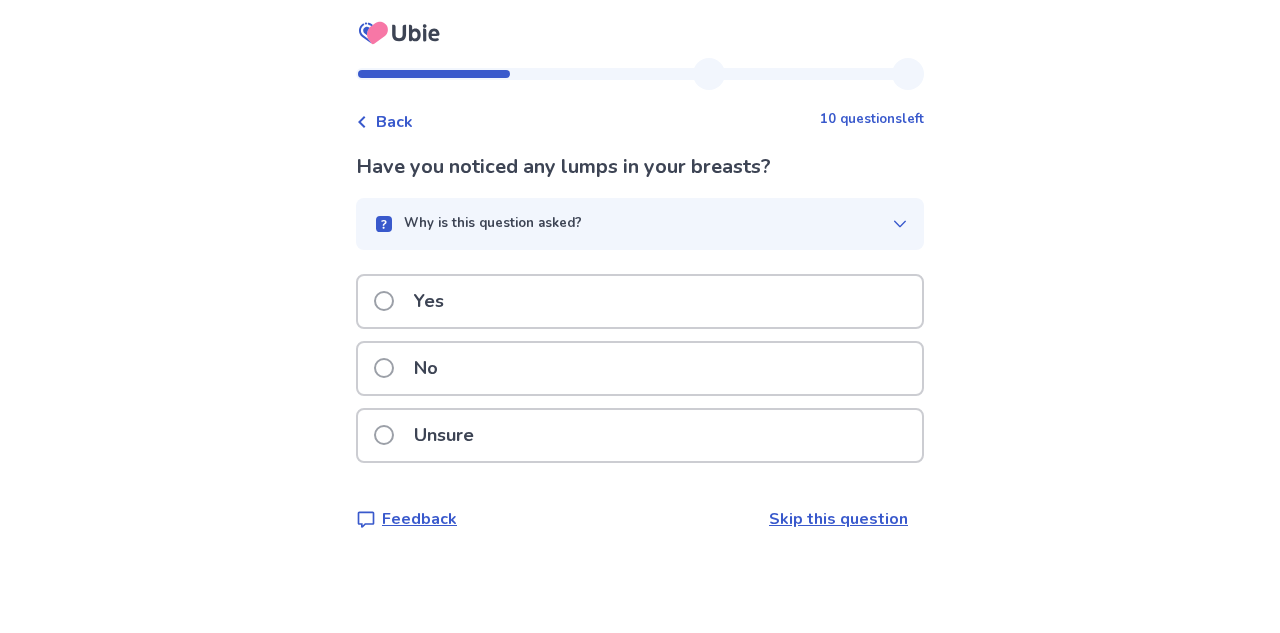 click at bounding box center [384, 368] 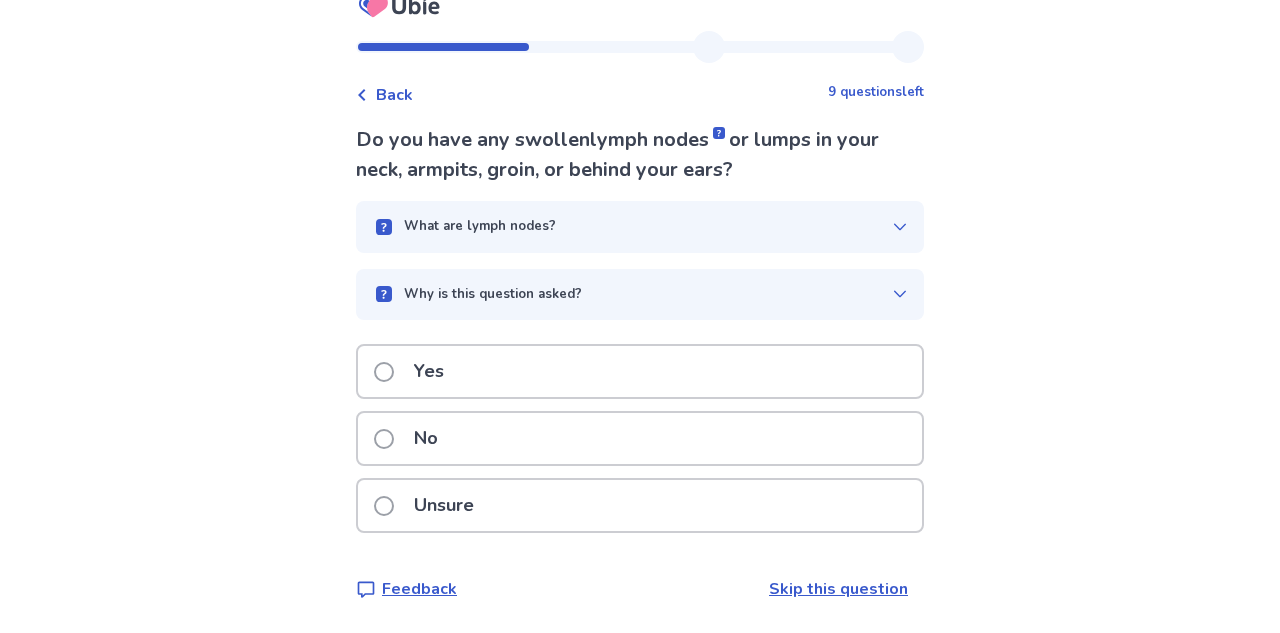 scroll, scrollTop: 26, scrollLeft: 0, axis: vertical 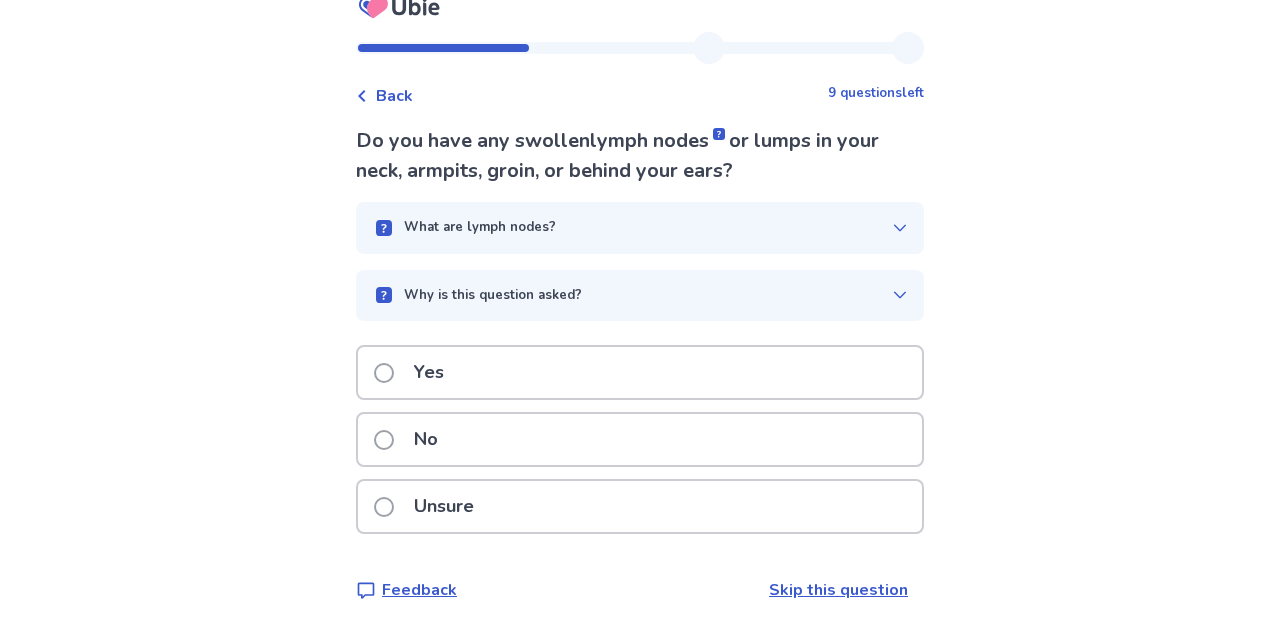 click at bounding box center (384, 440) 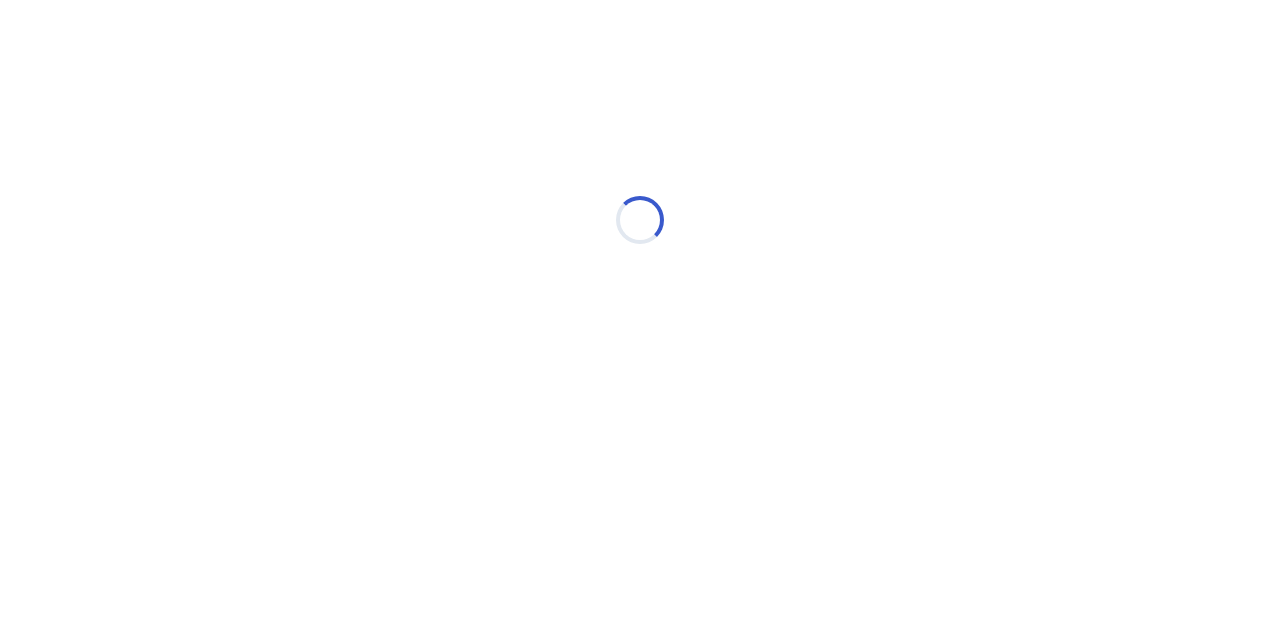 scroll, scrollTop: 0, scrollLeft: 0, axis: both 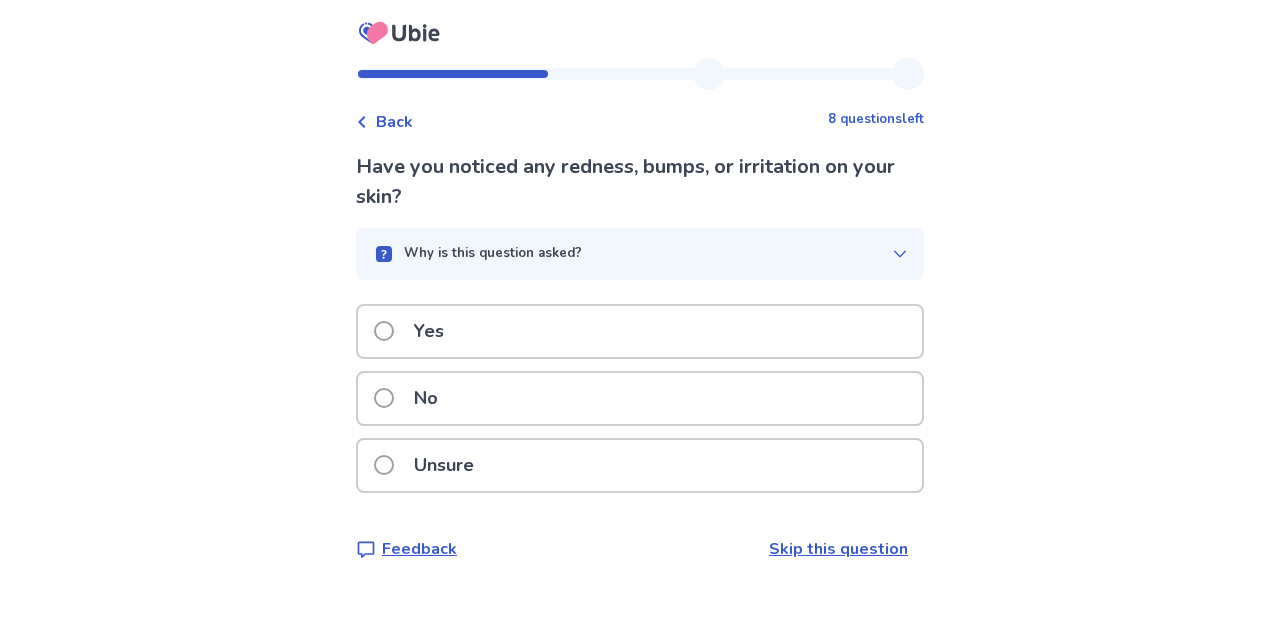 click at bounding box center [384, 398] 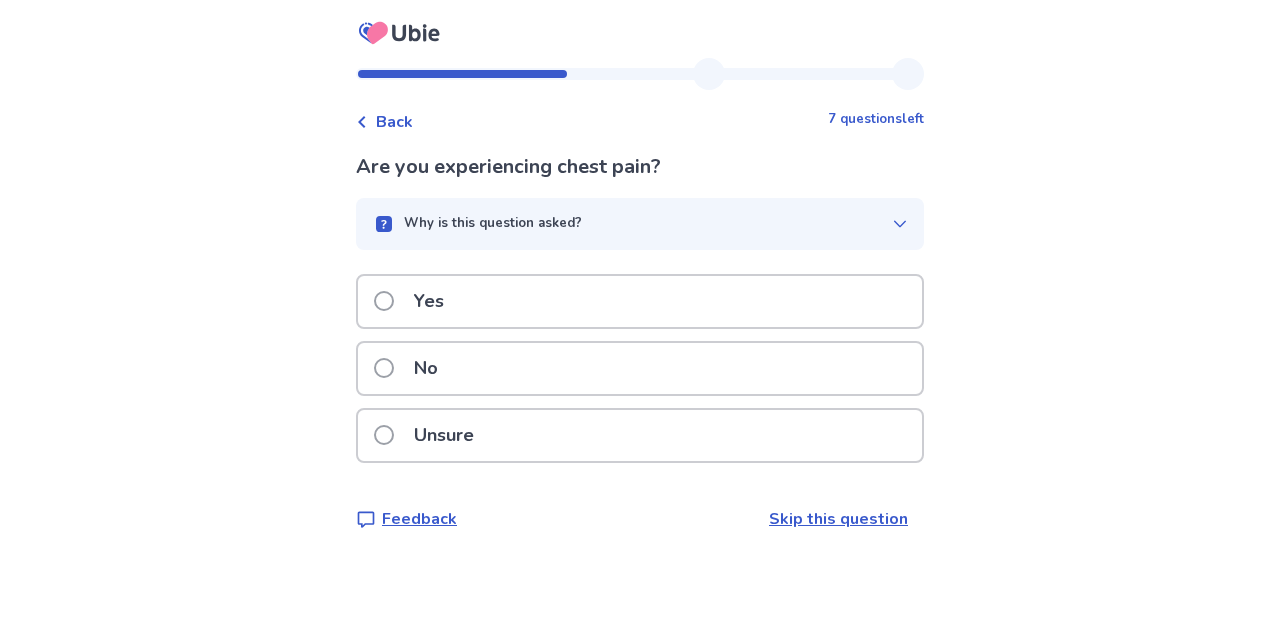 click at bounding box center [384, 368] 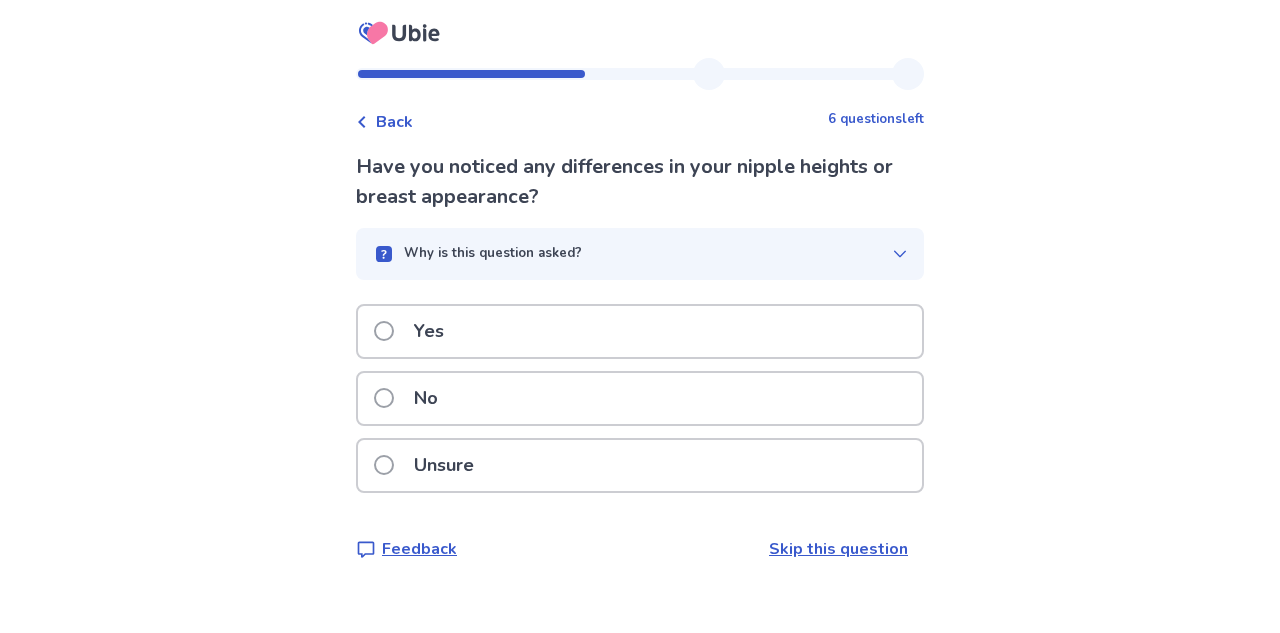 scroll, scrollTop: 0, scrollLeft: 0, axis: both 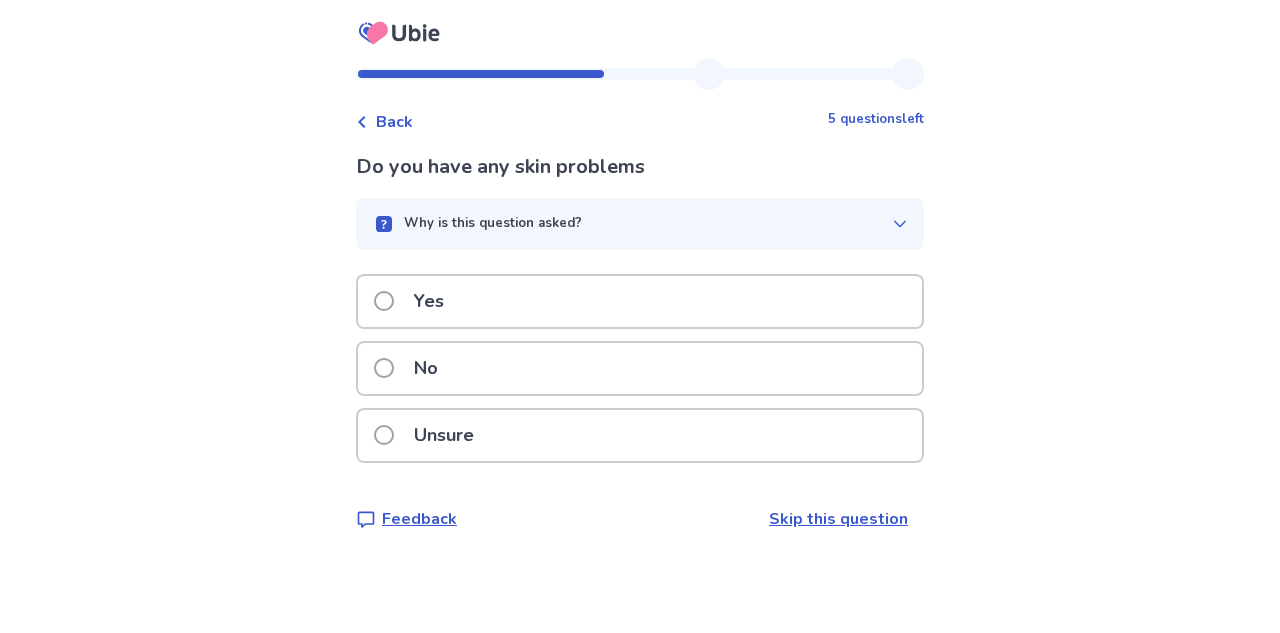 click at bounding box center [384, 368] 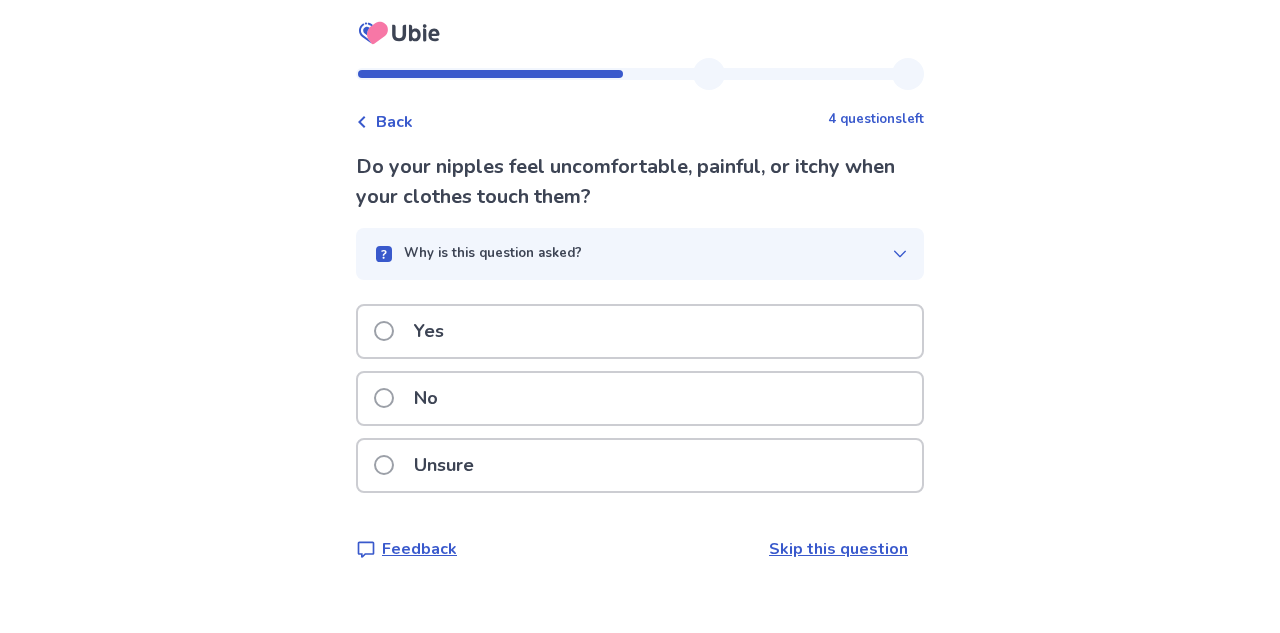 click at bounding box center [384, 331] 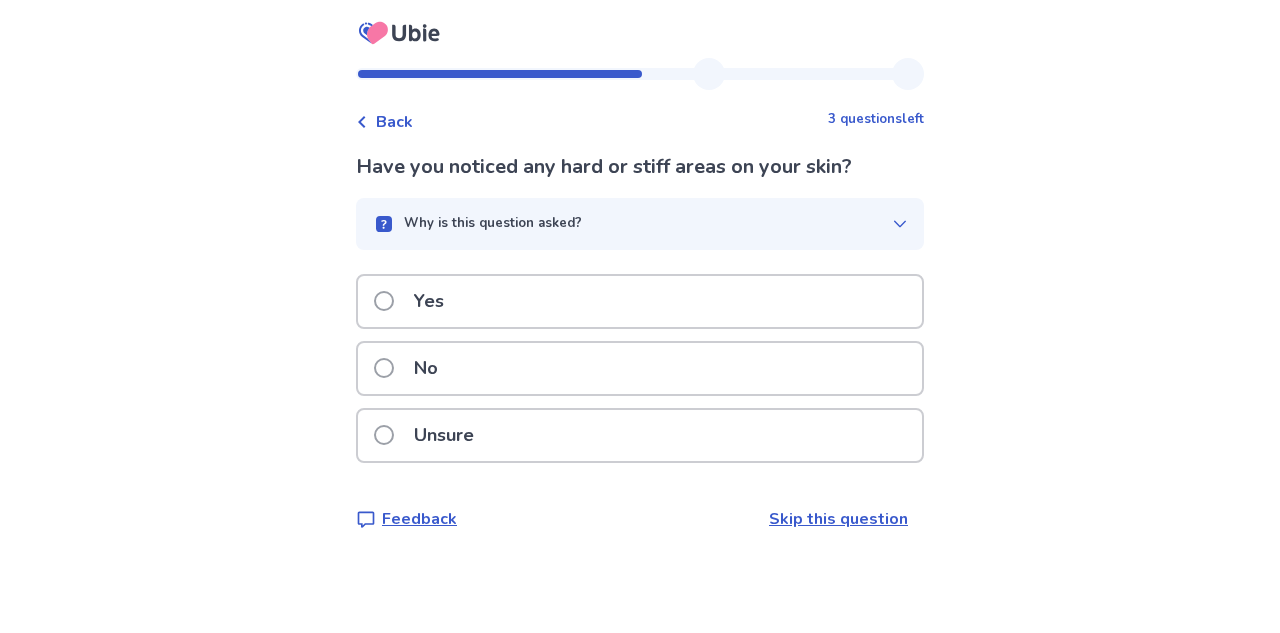 click at bounding box center (384, 368) 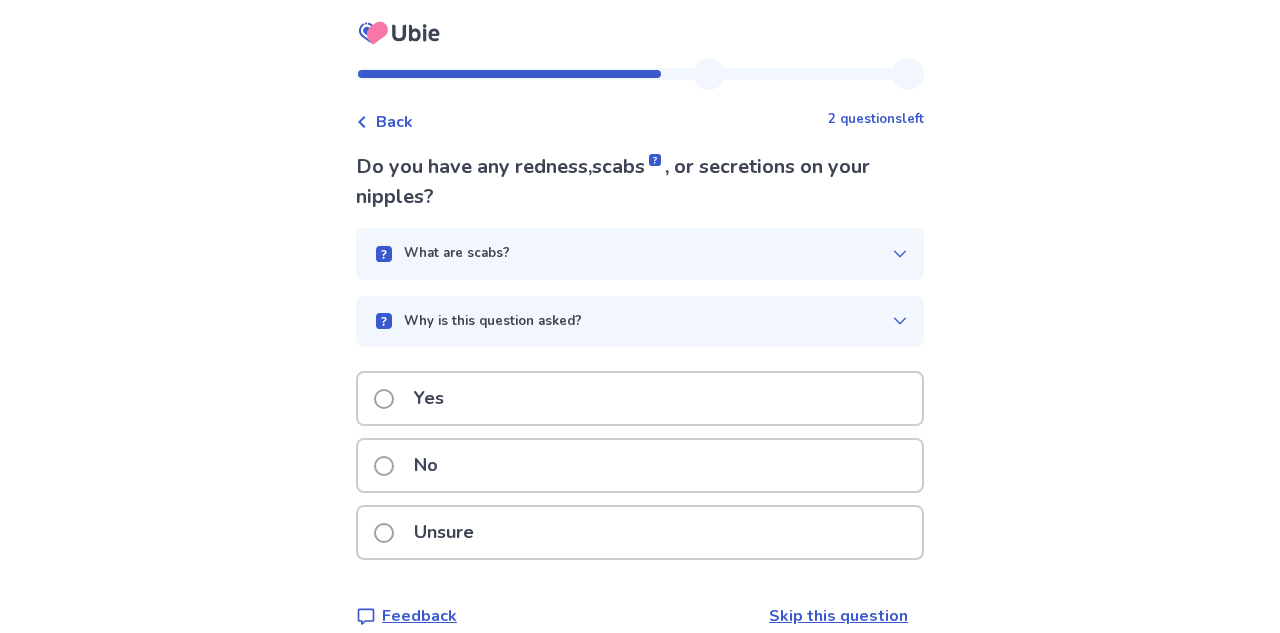 click at bounding box center (384, 466) 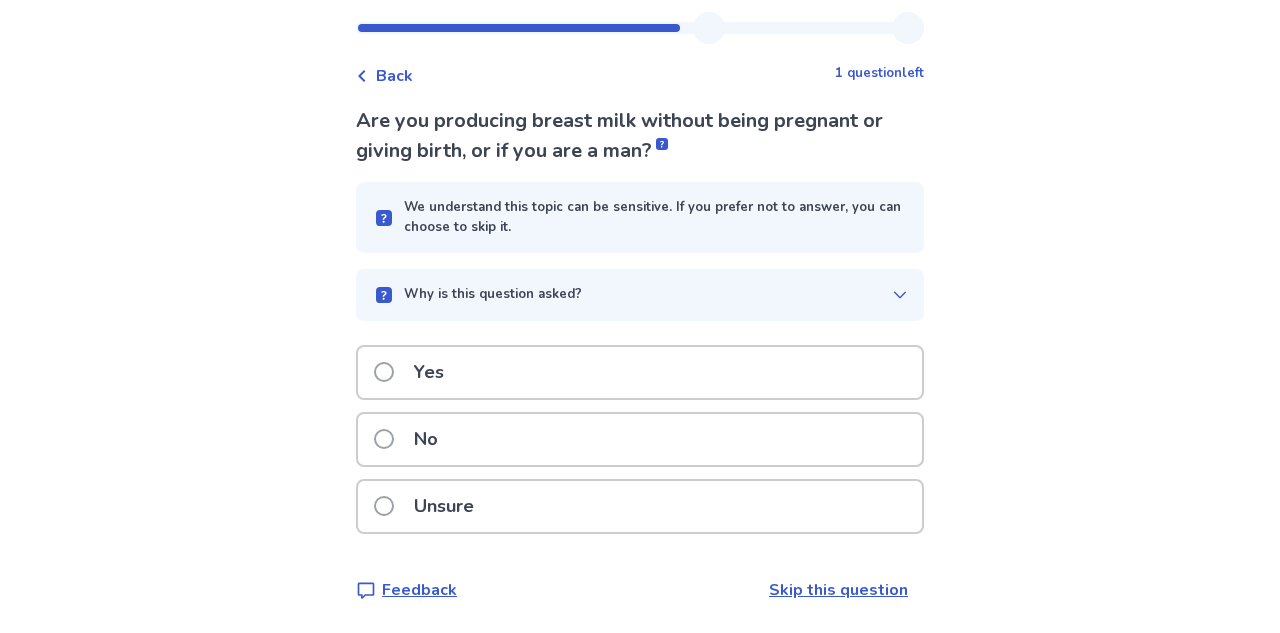 scroll, scrollTop: 45, scrollLeft: 0, axis: vertical 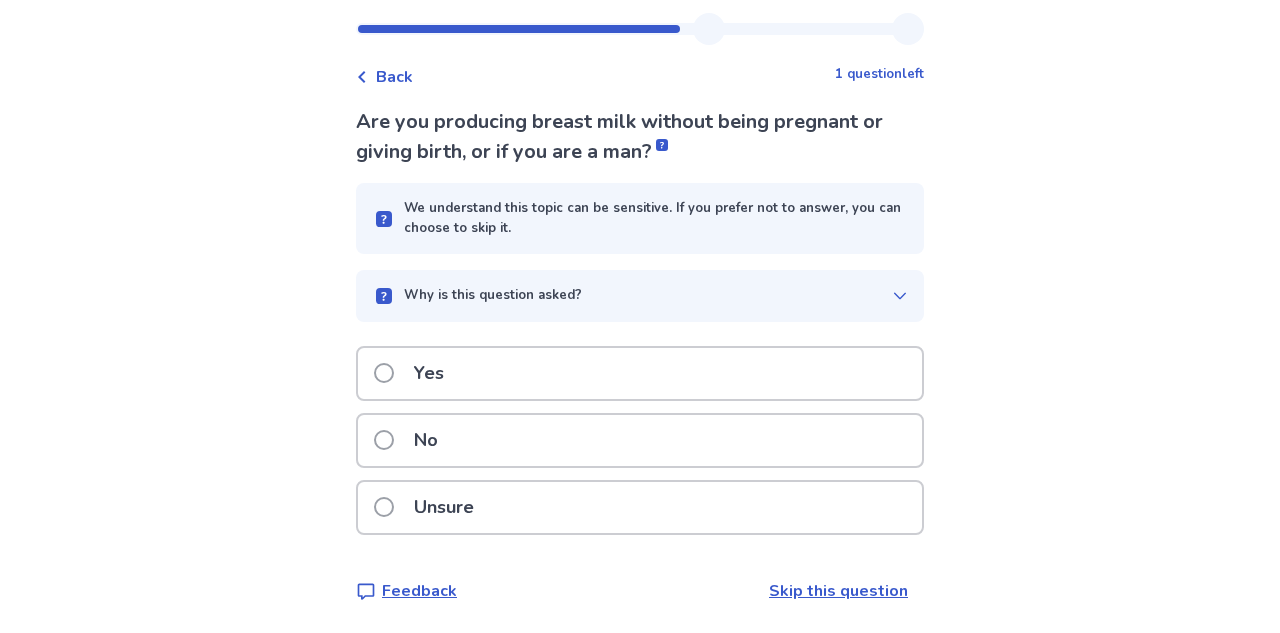 click at bounding box center (384, 440) 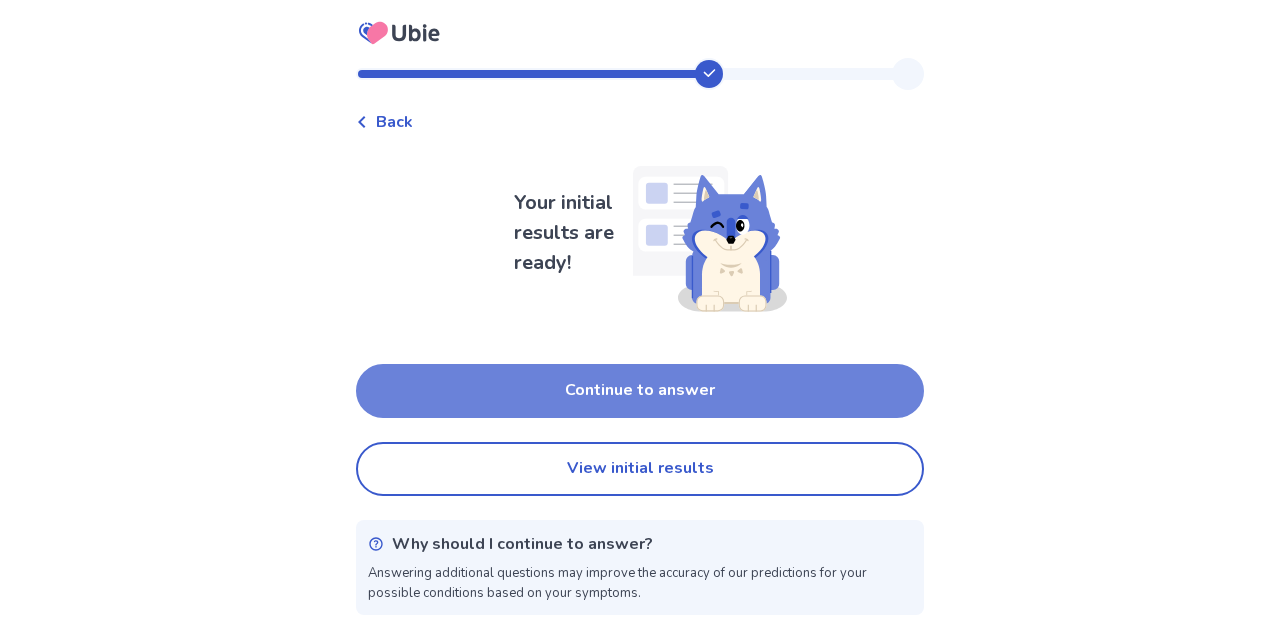 click on "Continue to answer" at bounding box center (640, 391) 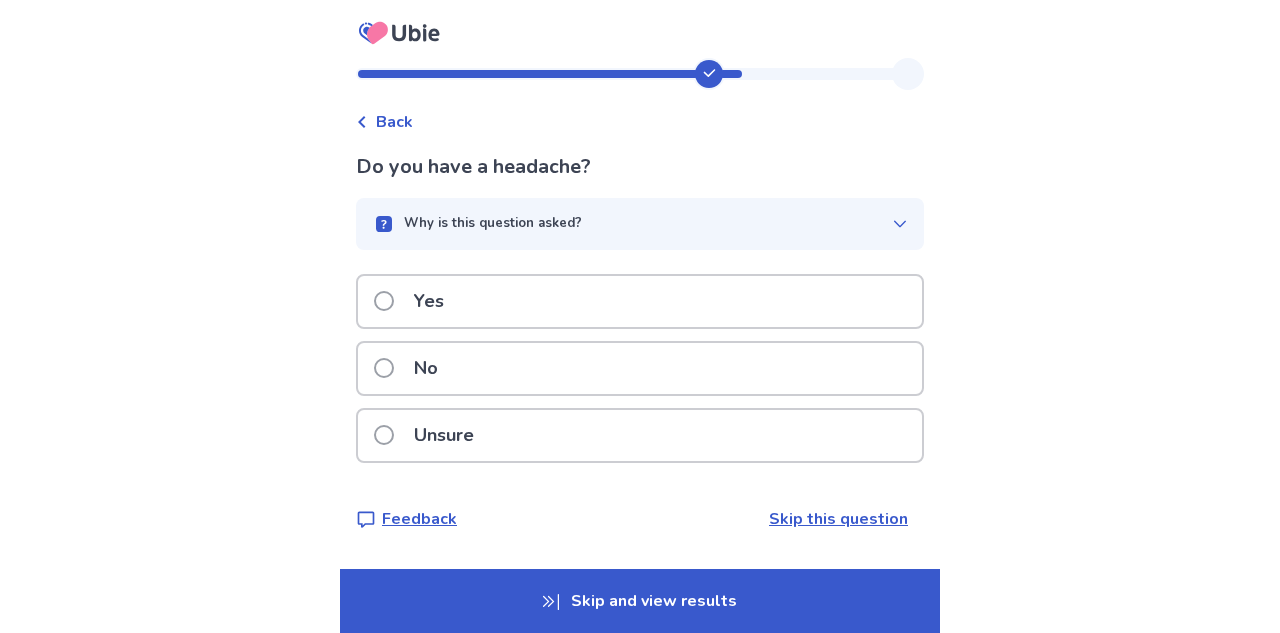 click at bounding box center [384, 368] 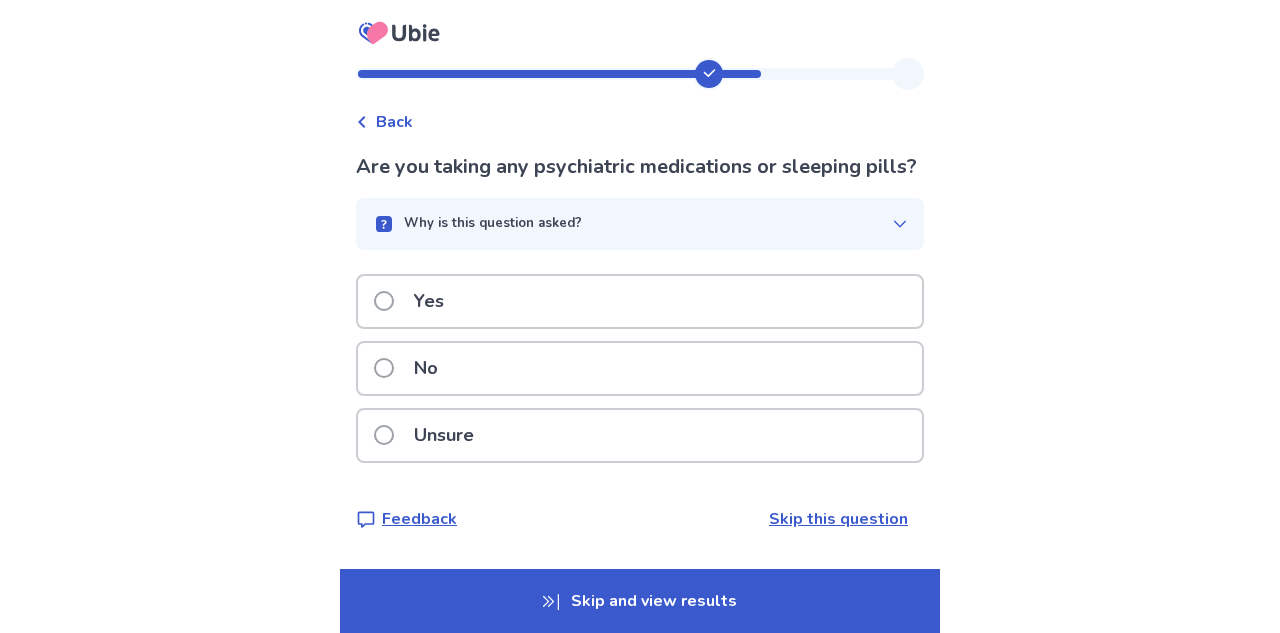 click at bounding box center (384, 301) 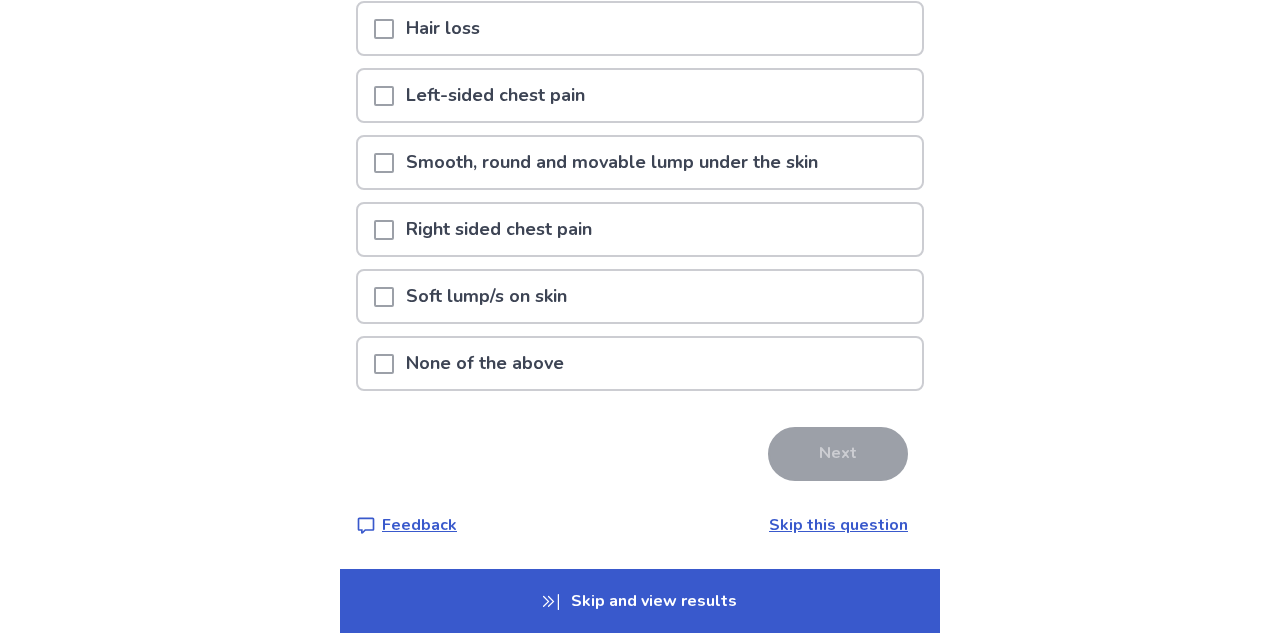 scroll, scrollTop: 238, scrollLeft: 0, axis: vertical 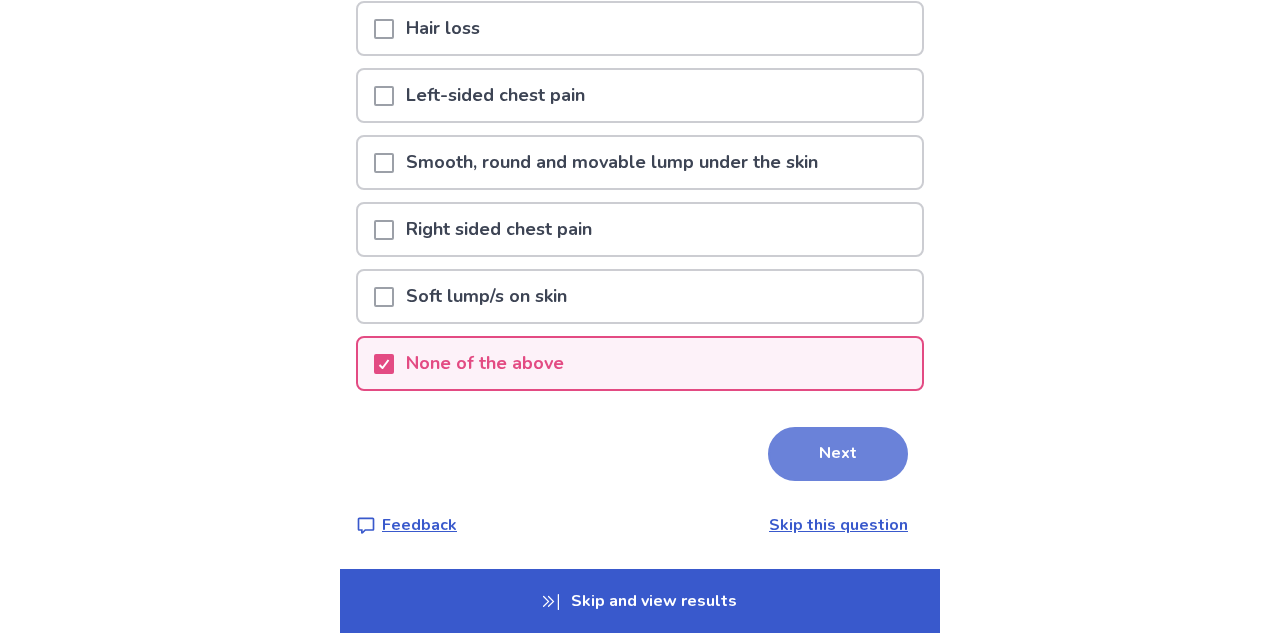 click on "Next" at bounding box center [838, 454] 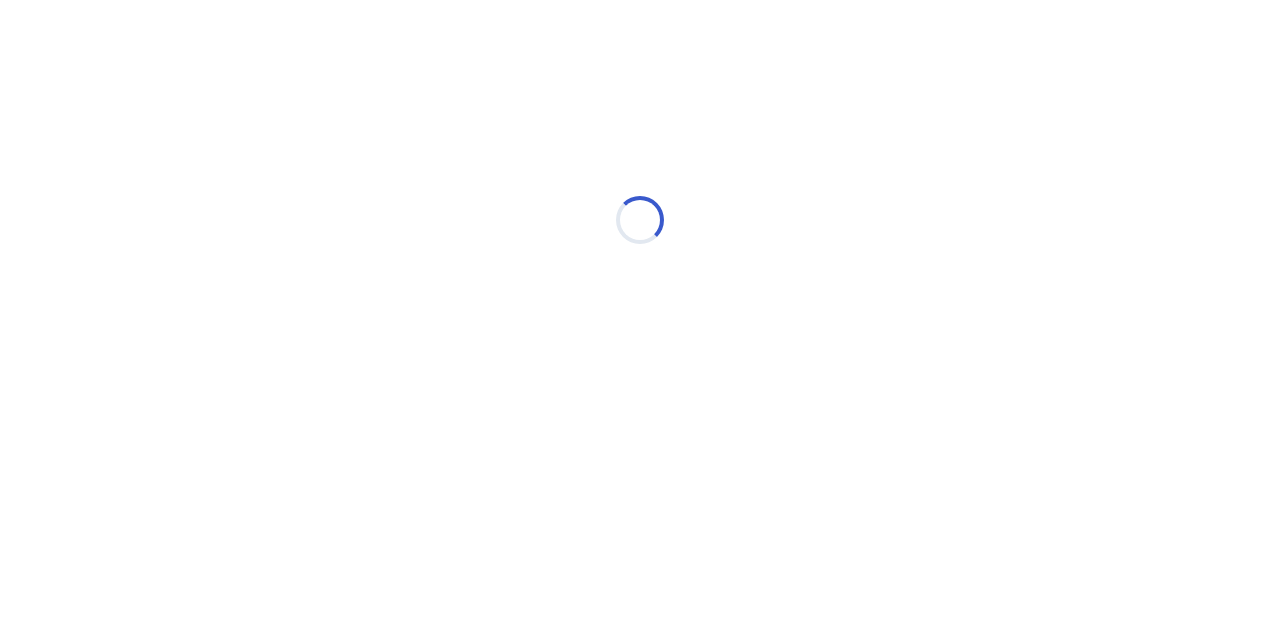 scroll, scrollTop: 0, scrollLeft: 0, axis: both 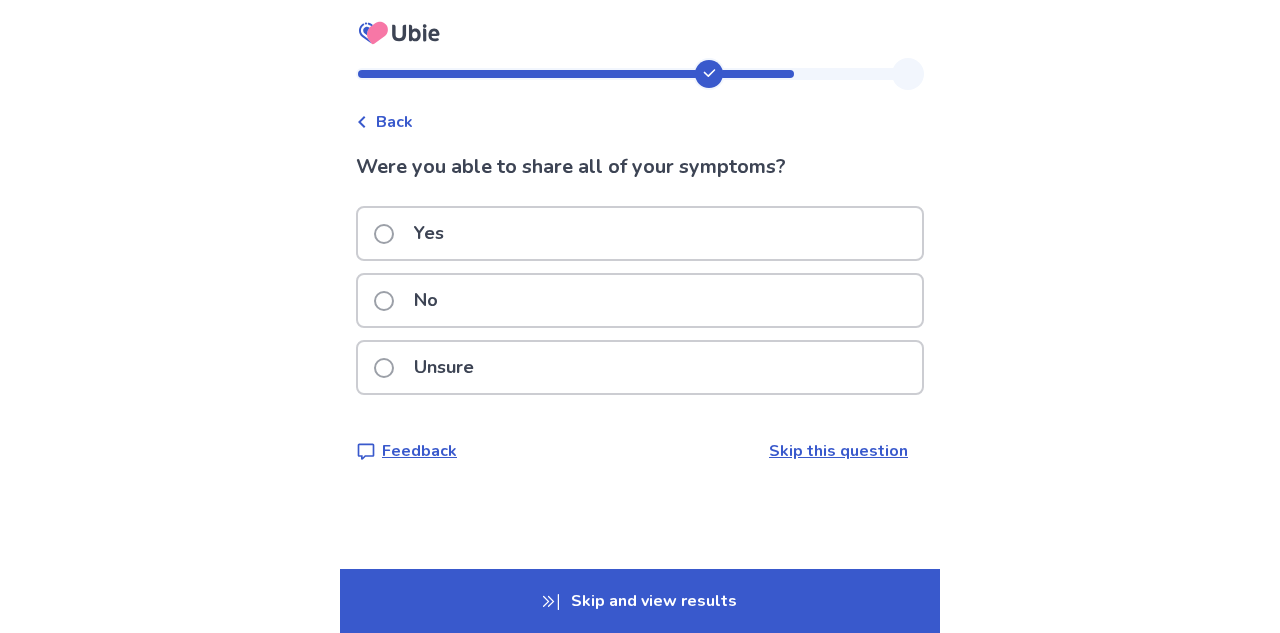 click at bounding box center (384, 234) 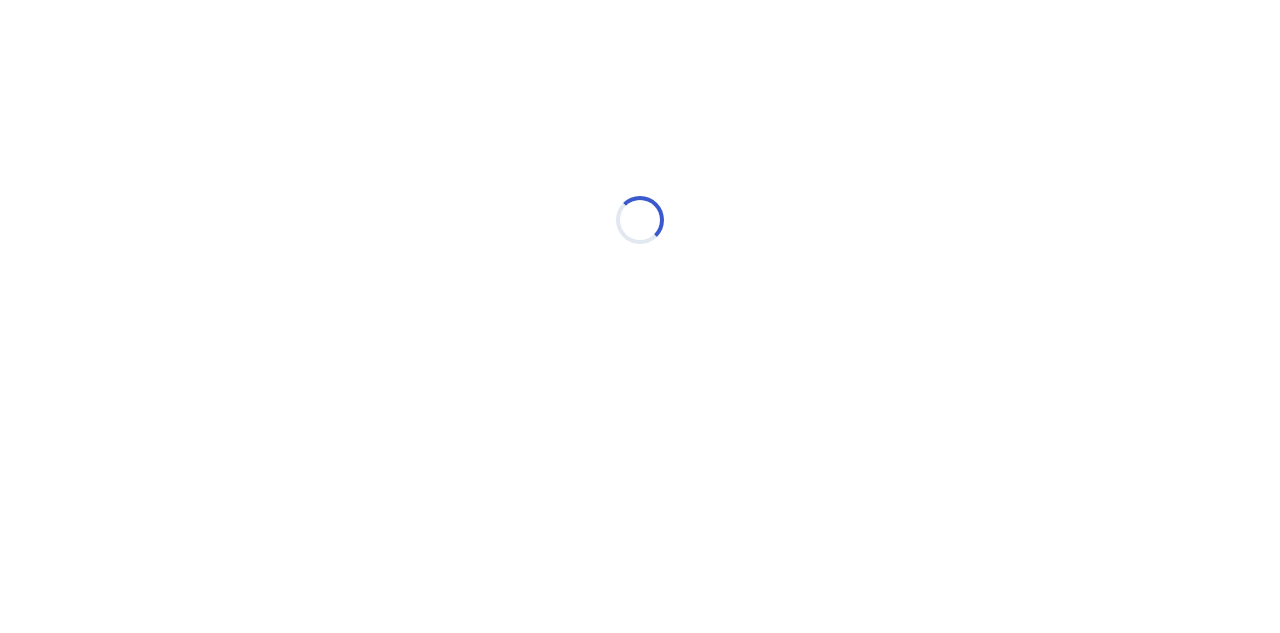 scroll, scrollTop: 1, scrollLeft: 0, axis: vertical 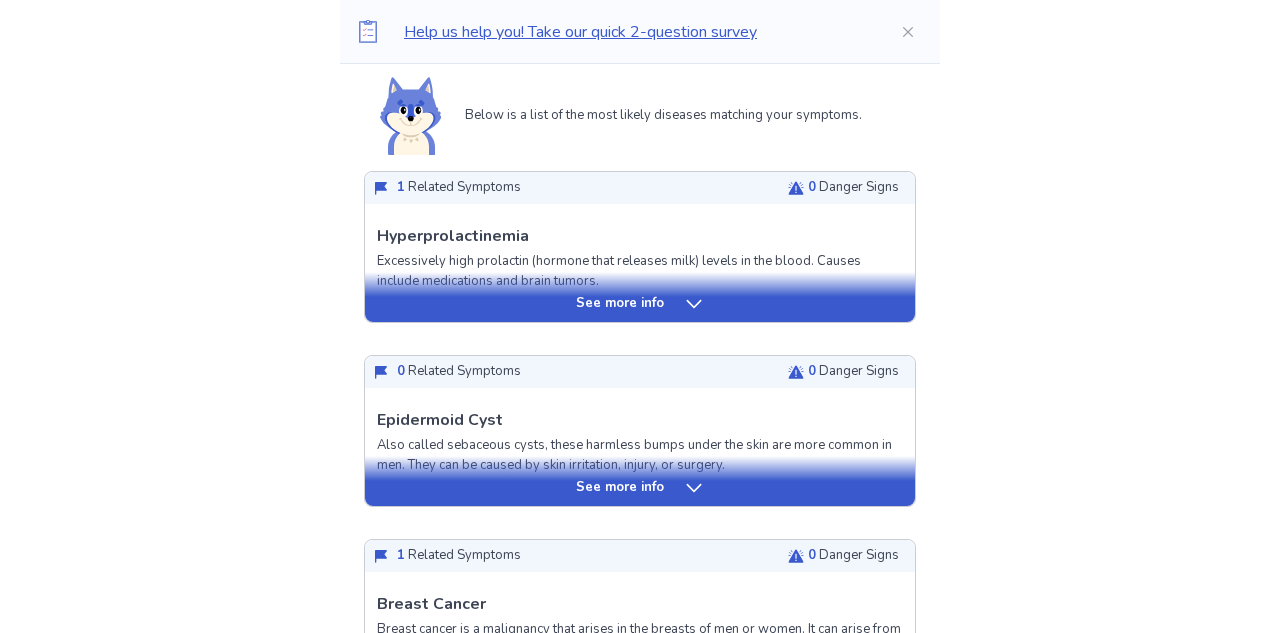 click on "See more info" at bounding box center [640, 304] 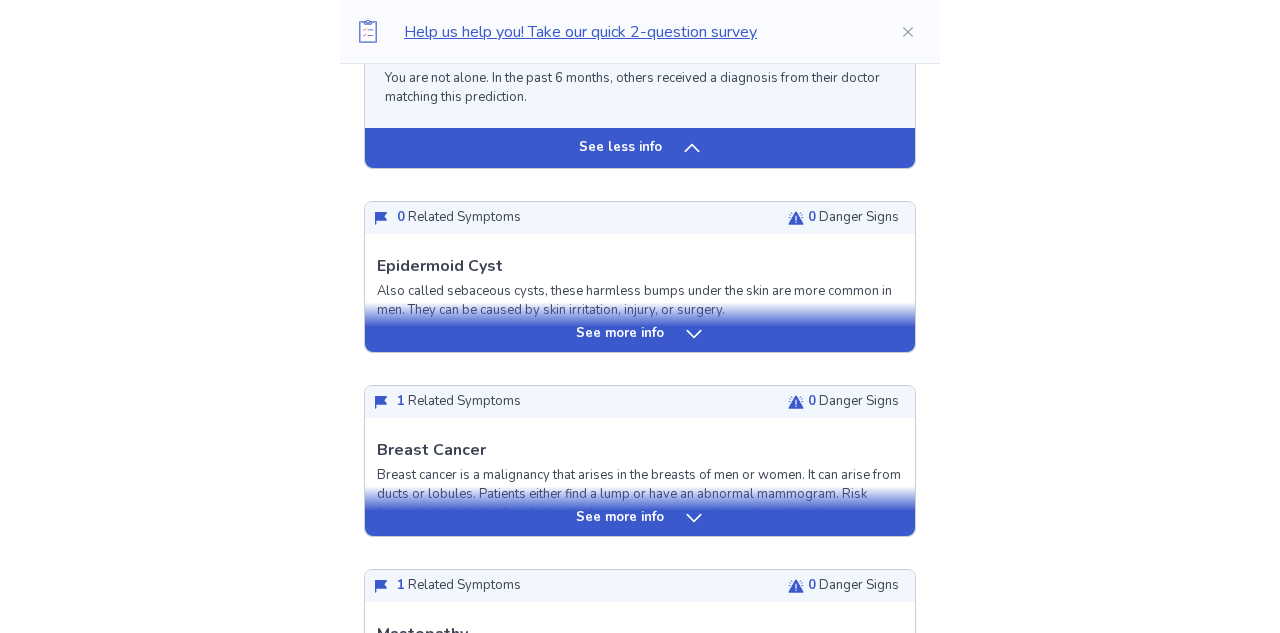 scroll, scrollTop: 1618, scrollLeft: 0, axis: vertical 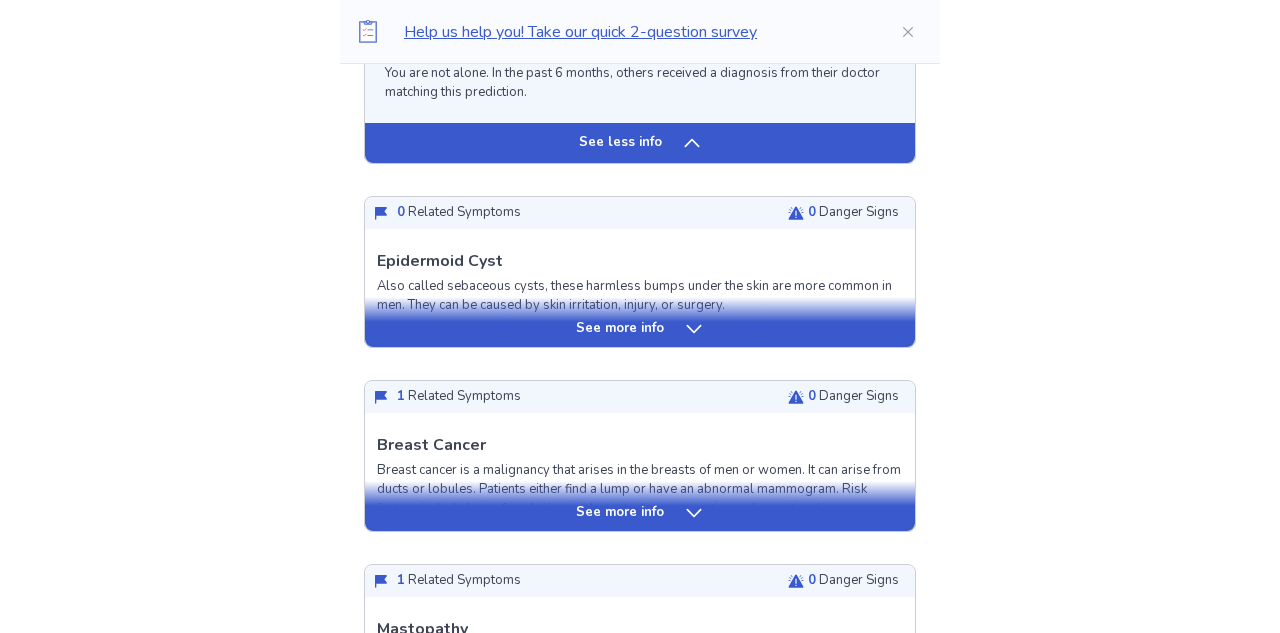 click 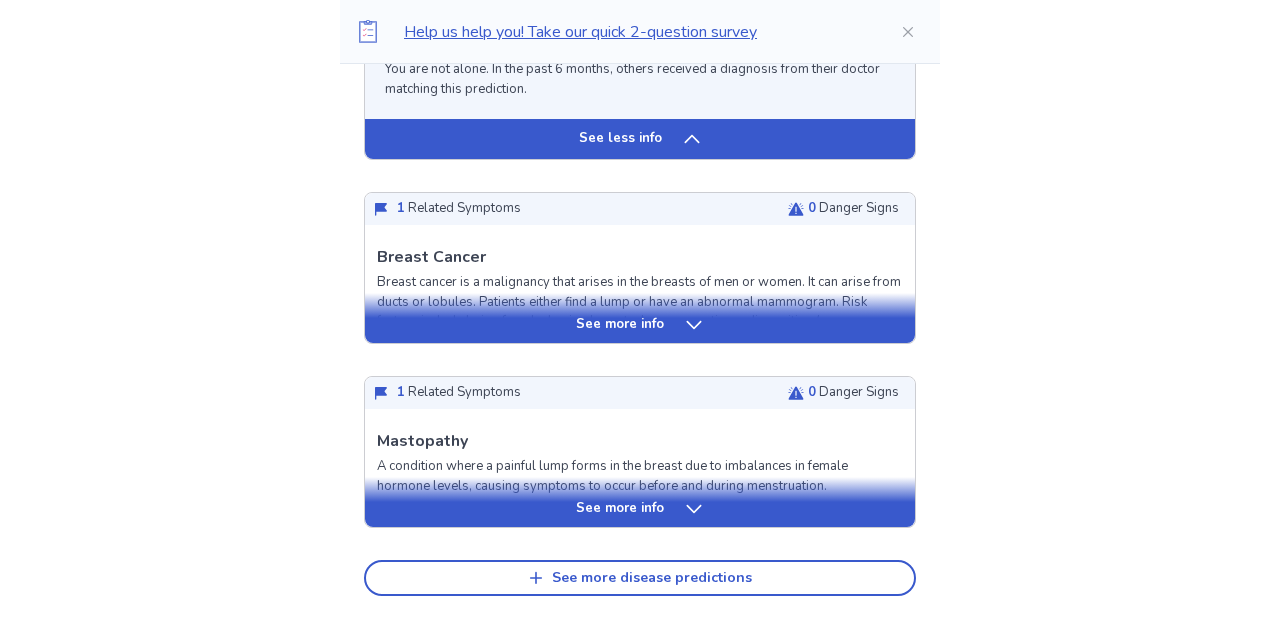 scroll, scrollTop: 2828, scrollLeft: 0, axis: vertical 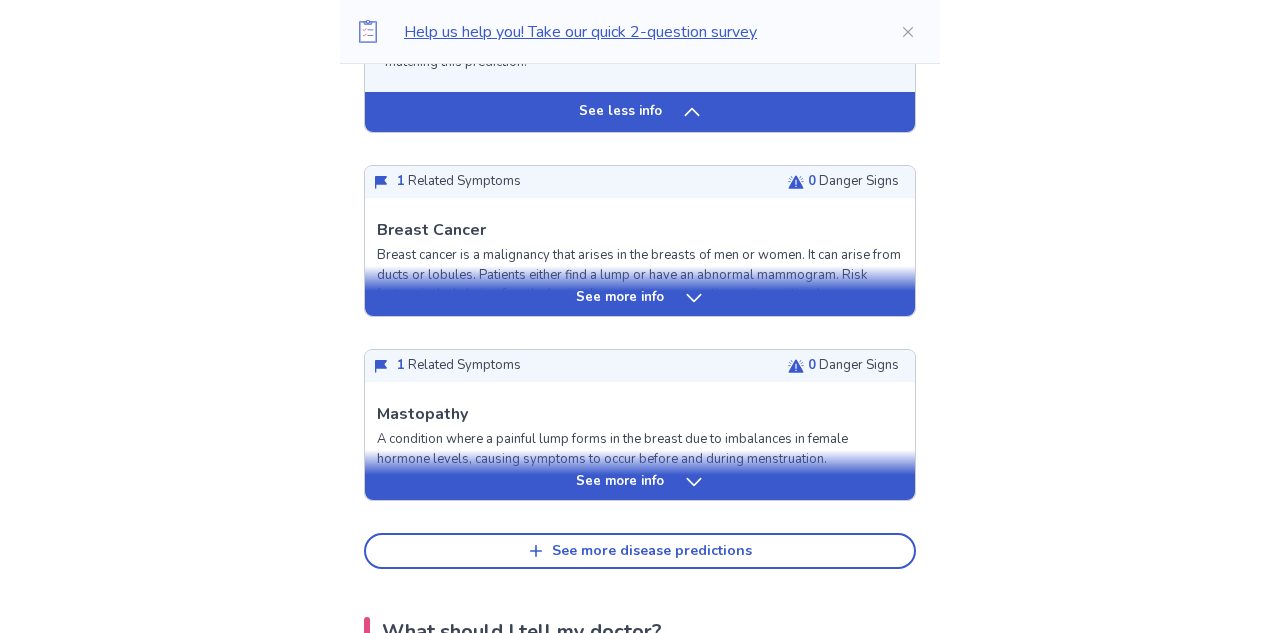 click 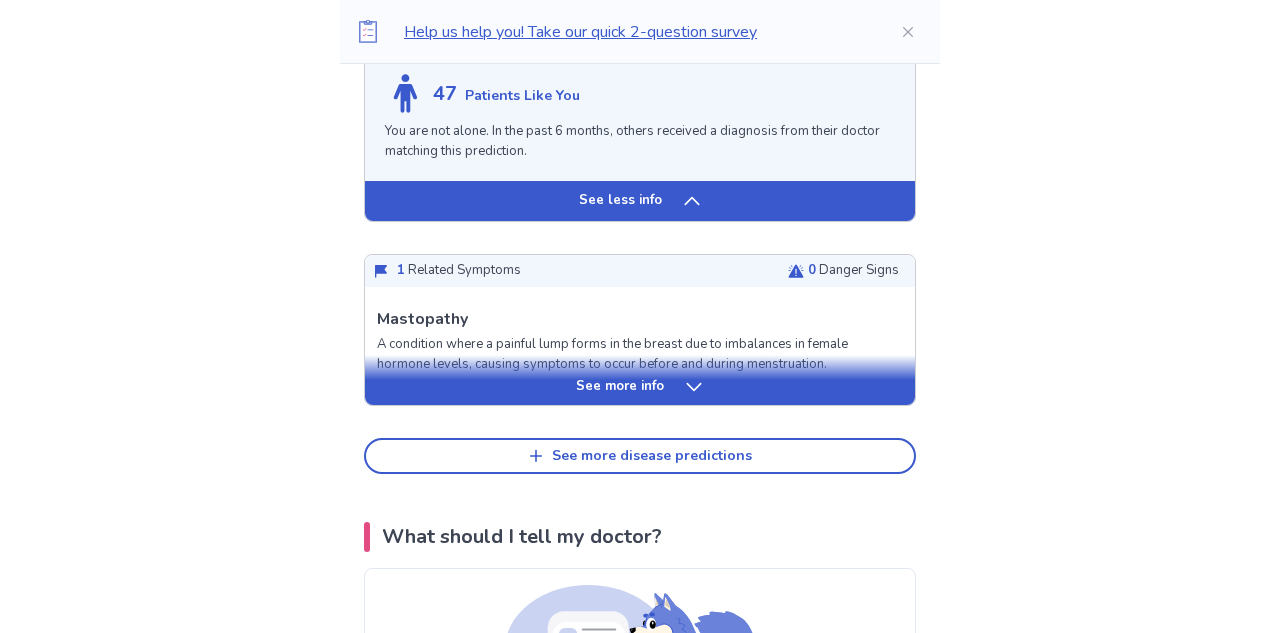 scroll, scrollTop: 4213, scrollLeft: 0, axis: vertical 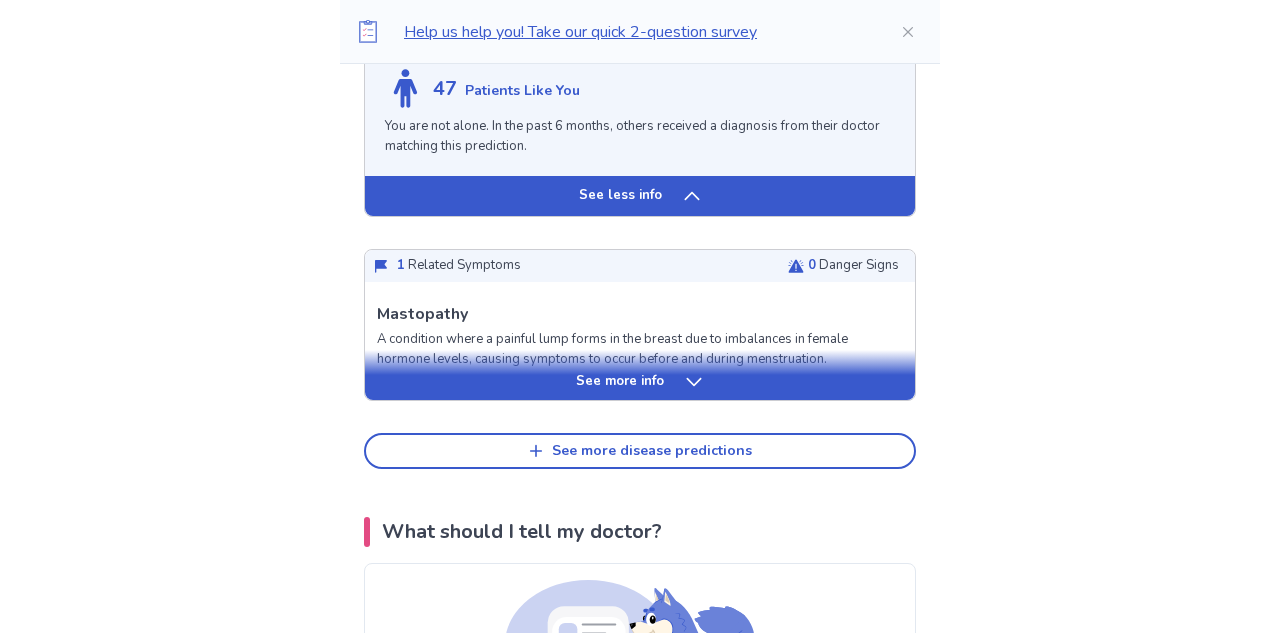 click on "See more info" at bounding box center (640, 382) 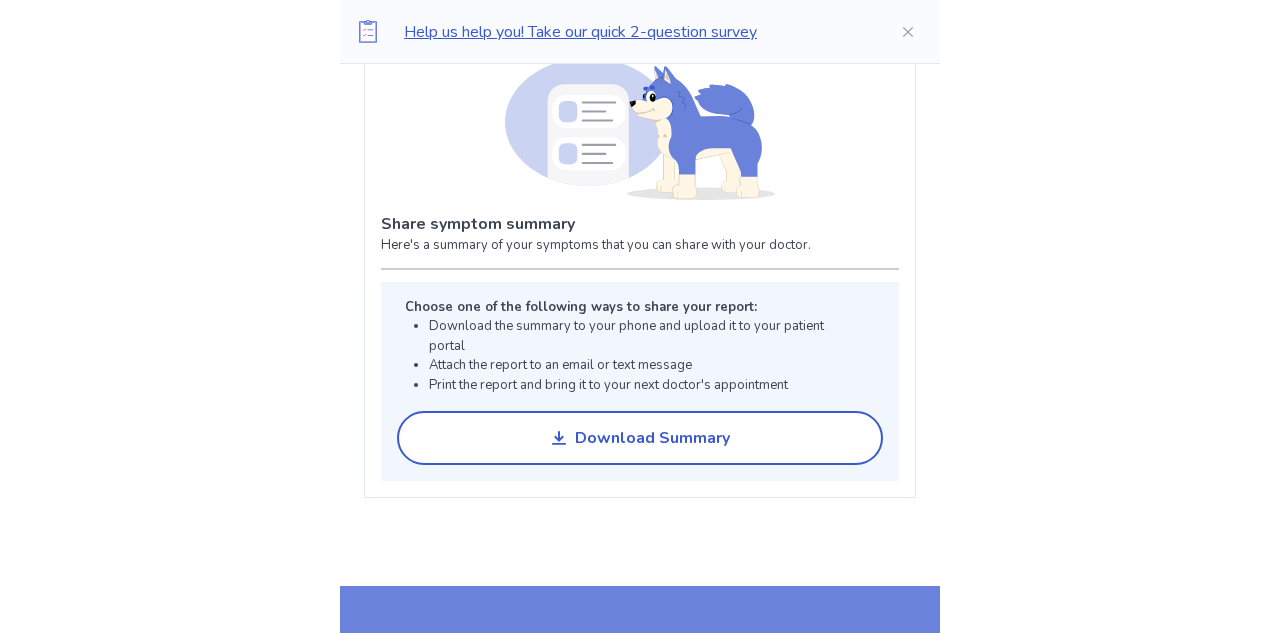 scroll, scrollTop: 5826, scrollLeft: 0, axis: vertical 